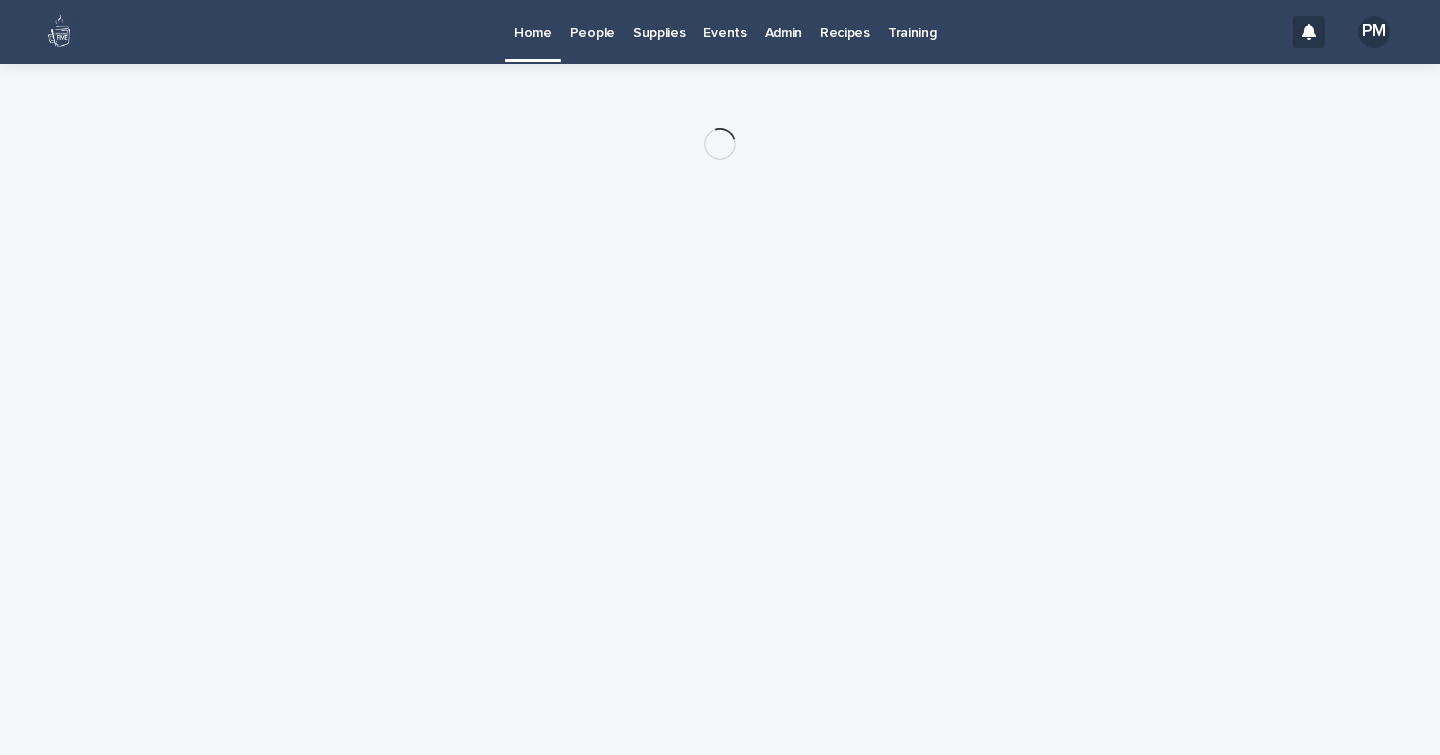scroll, scrollTop: 0, scrollLeft: 0, axis: both 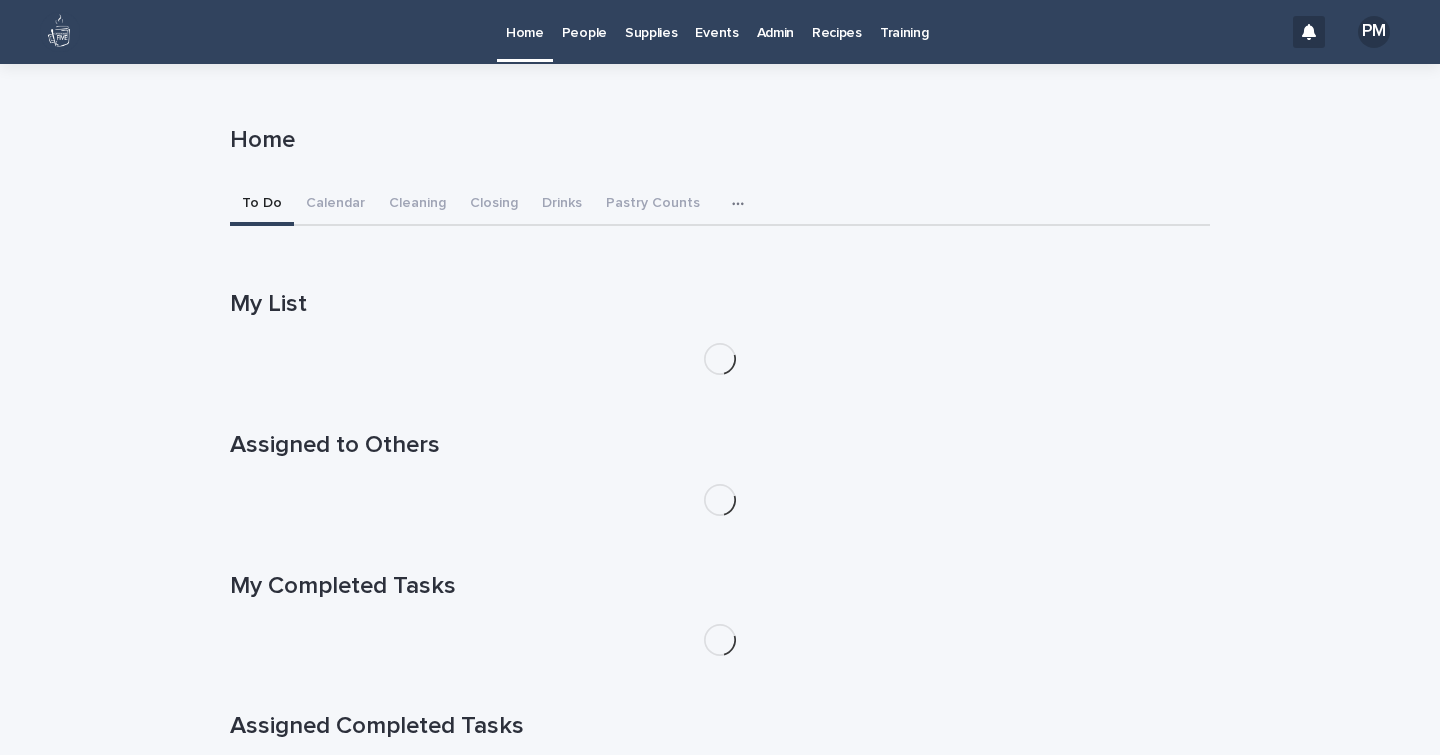 click on "People" at bounding box center [584, 21] 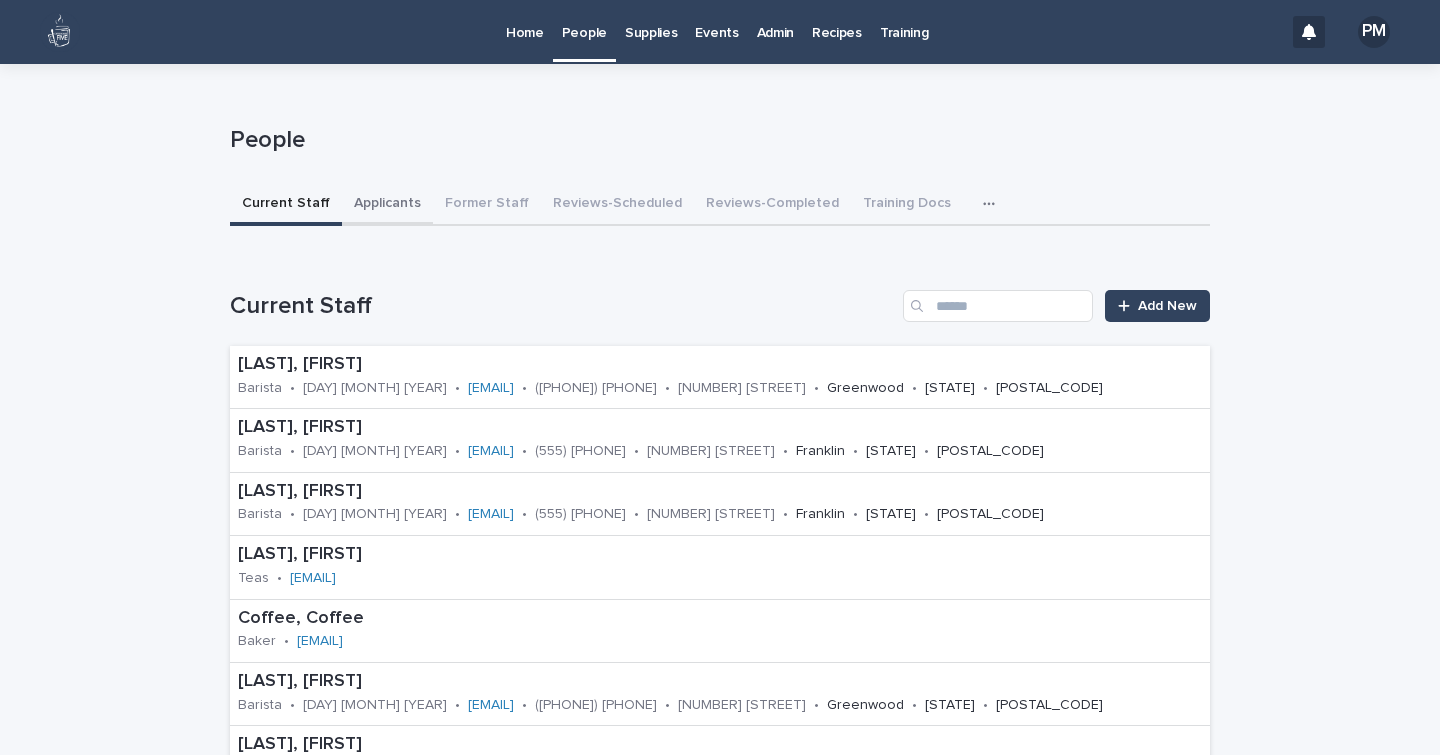 click on "Applicants" at bounding box center (387, 205) 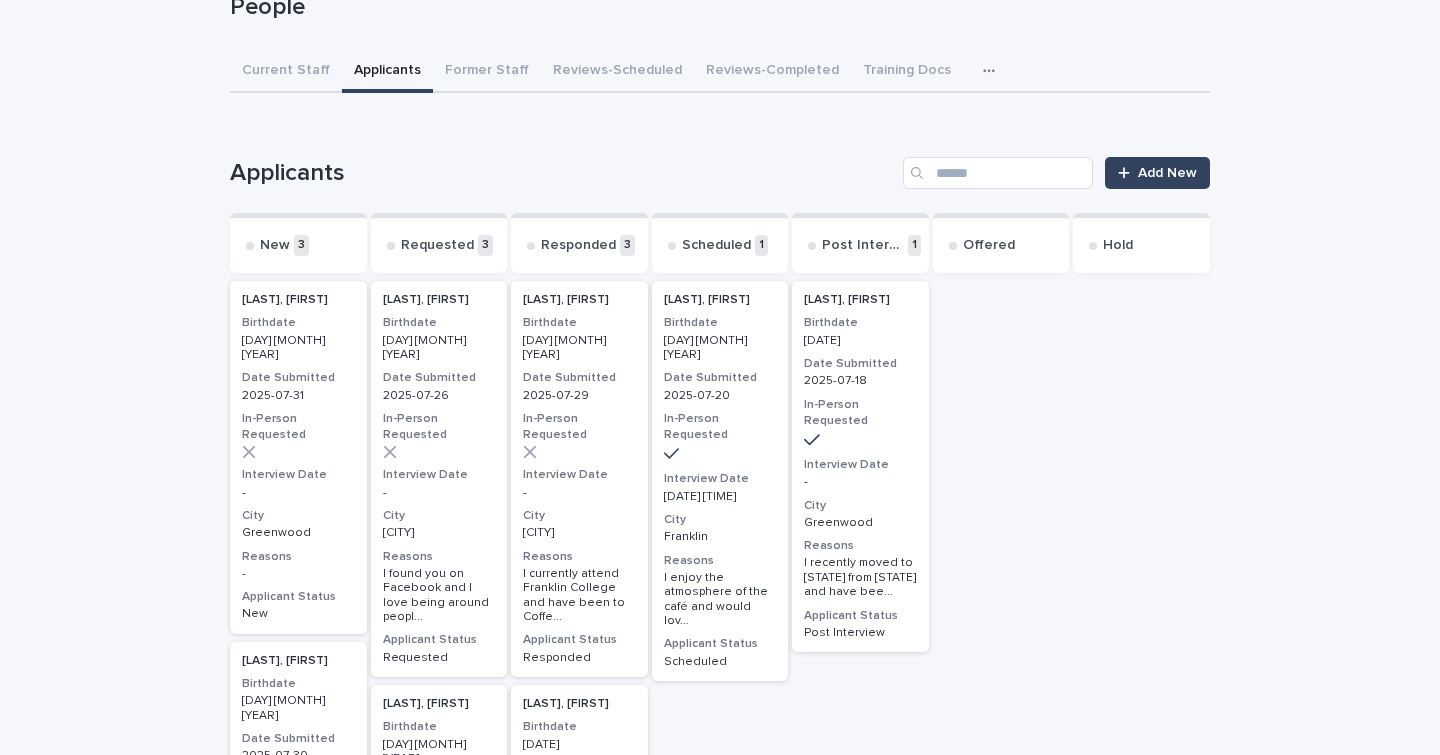 scroll, scrollTop: 134, scrollLeft: 0, axis: vertical 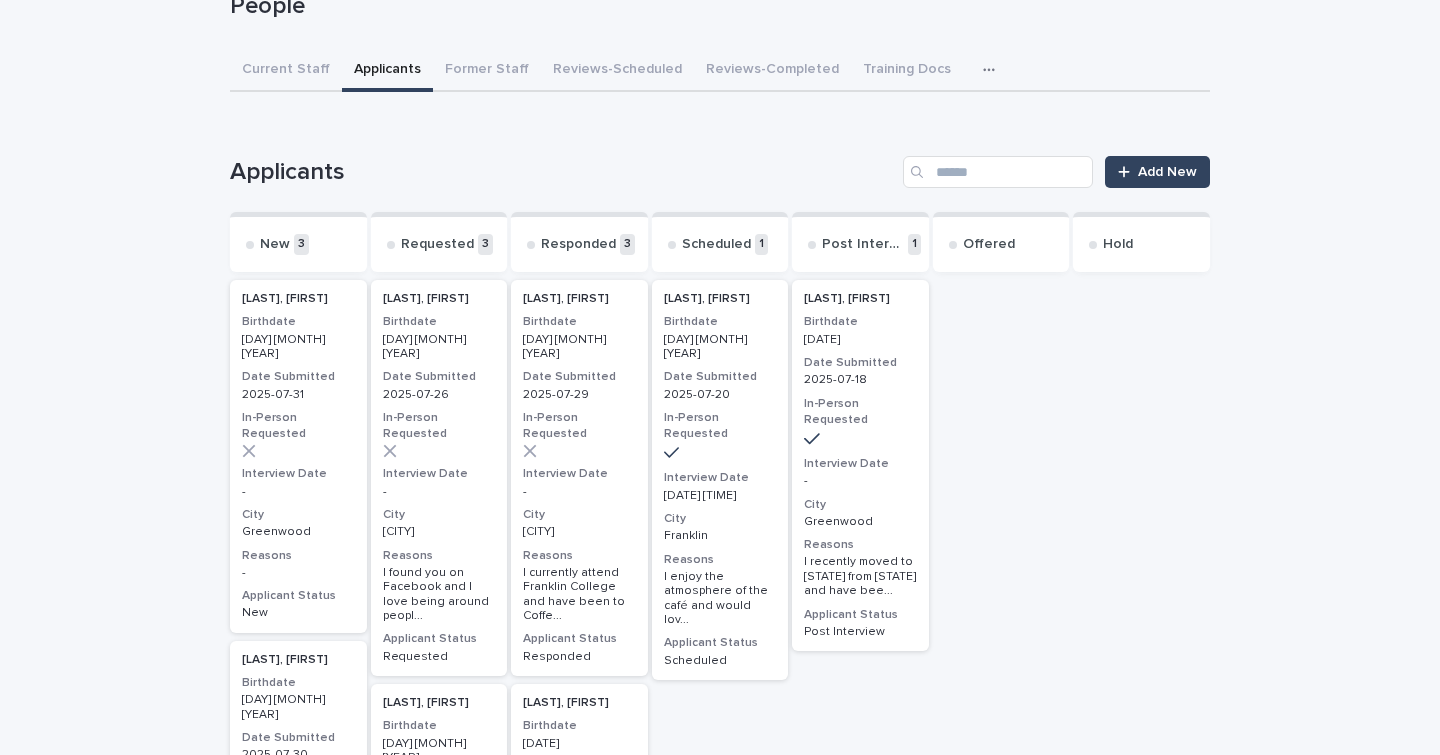 click on "[LAST], [FIRST] [MONTH] [YEAR] [YEAR]-[MONTH]-[DAY] [CITY] ..." at bounding box center (579, 478) 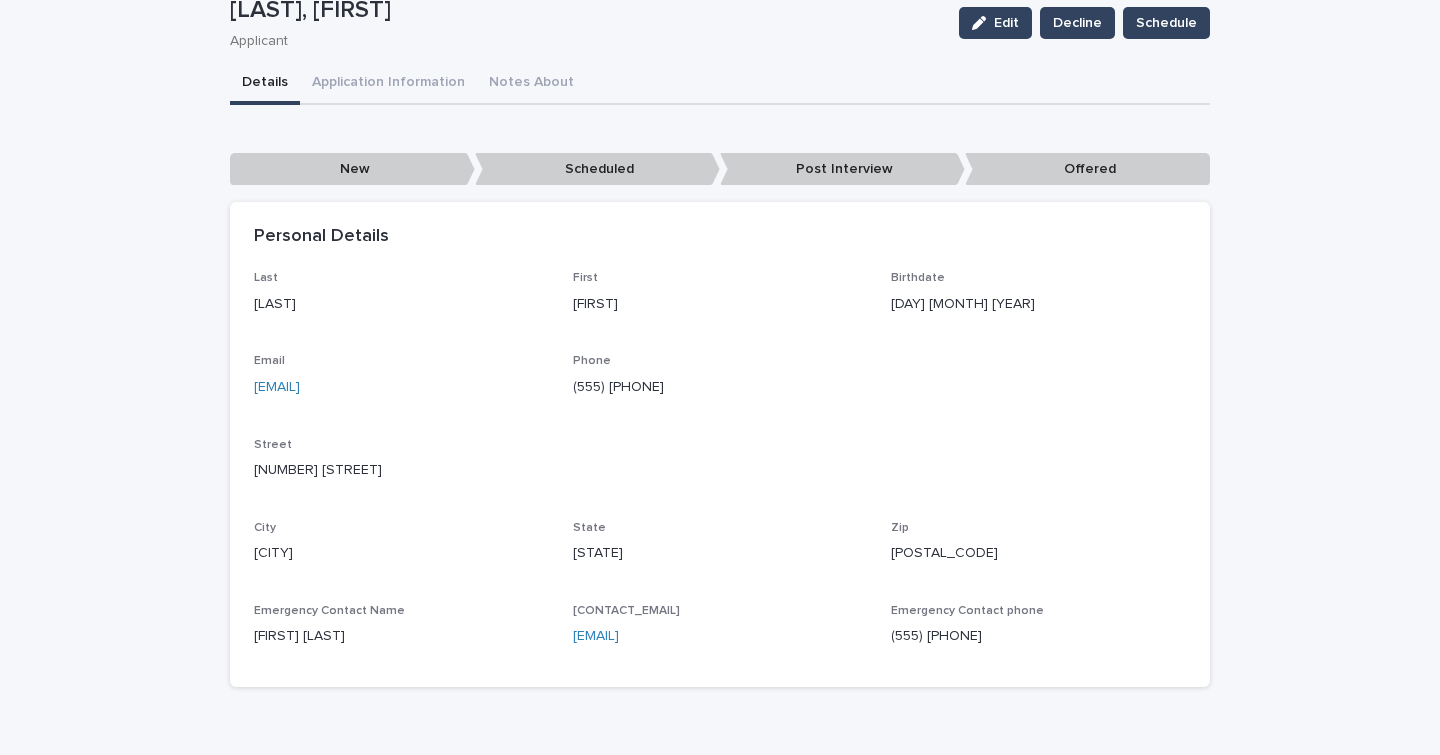 scroll, scrollTop: 124, scrollLeft: 0, axis: vertical 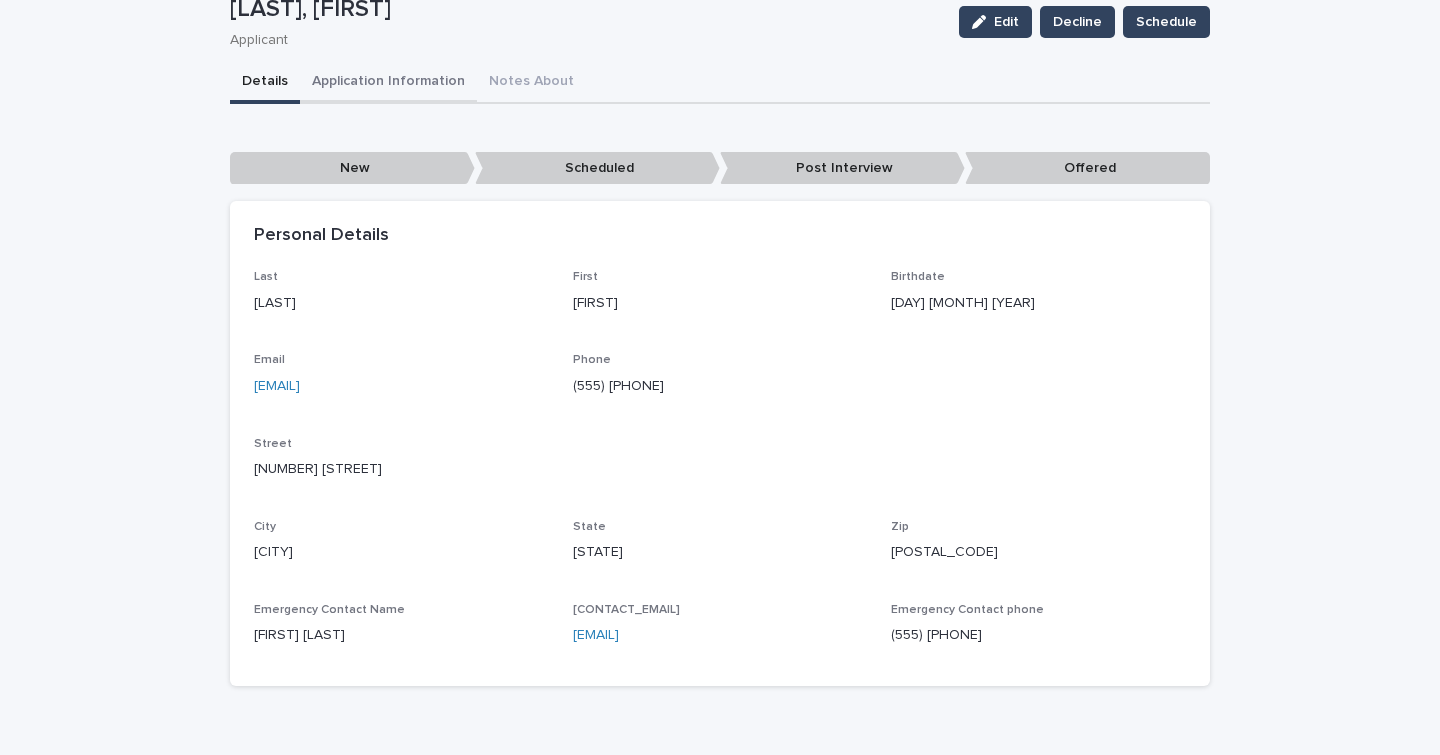 click on "**********" at bounding box center (720, 382) 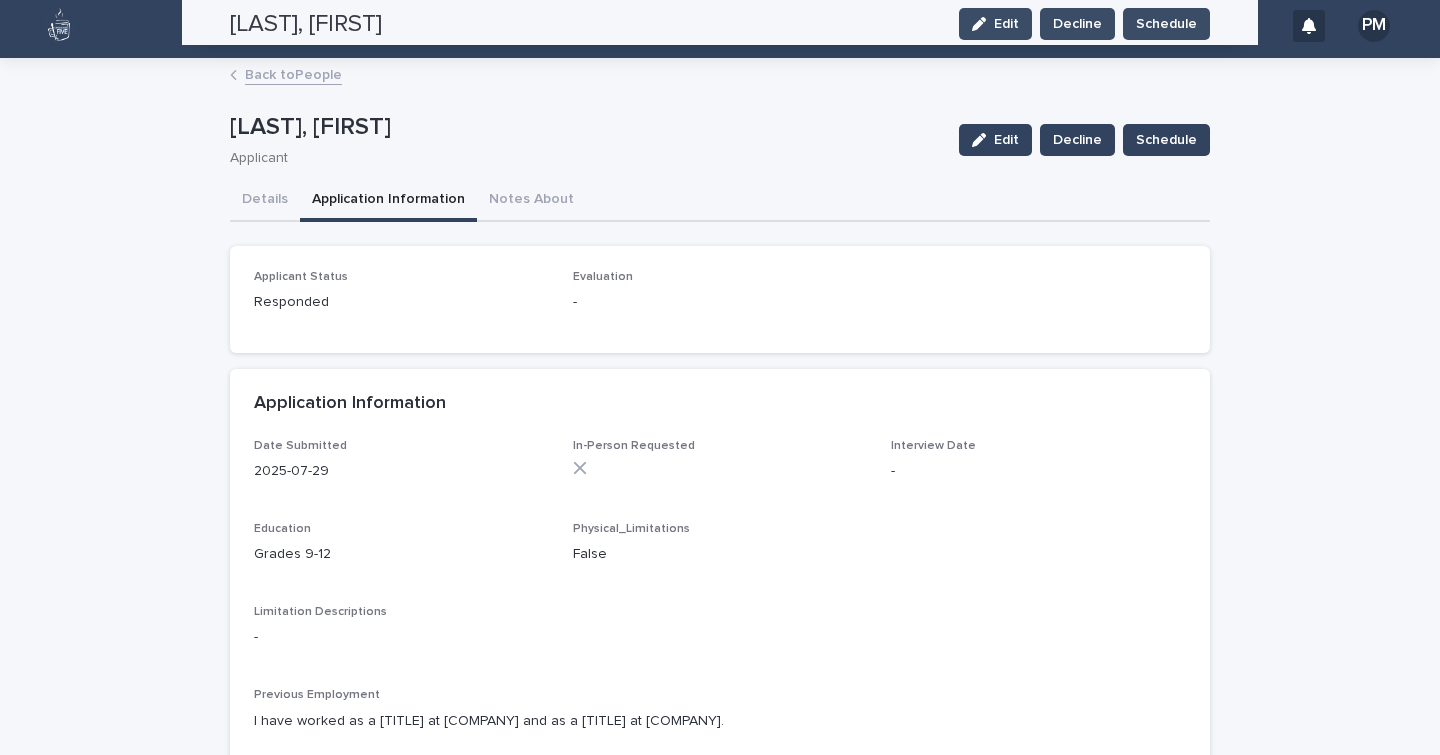scroll, scrollTop: 0, scrollLeft: 0, axis: both 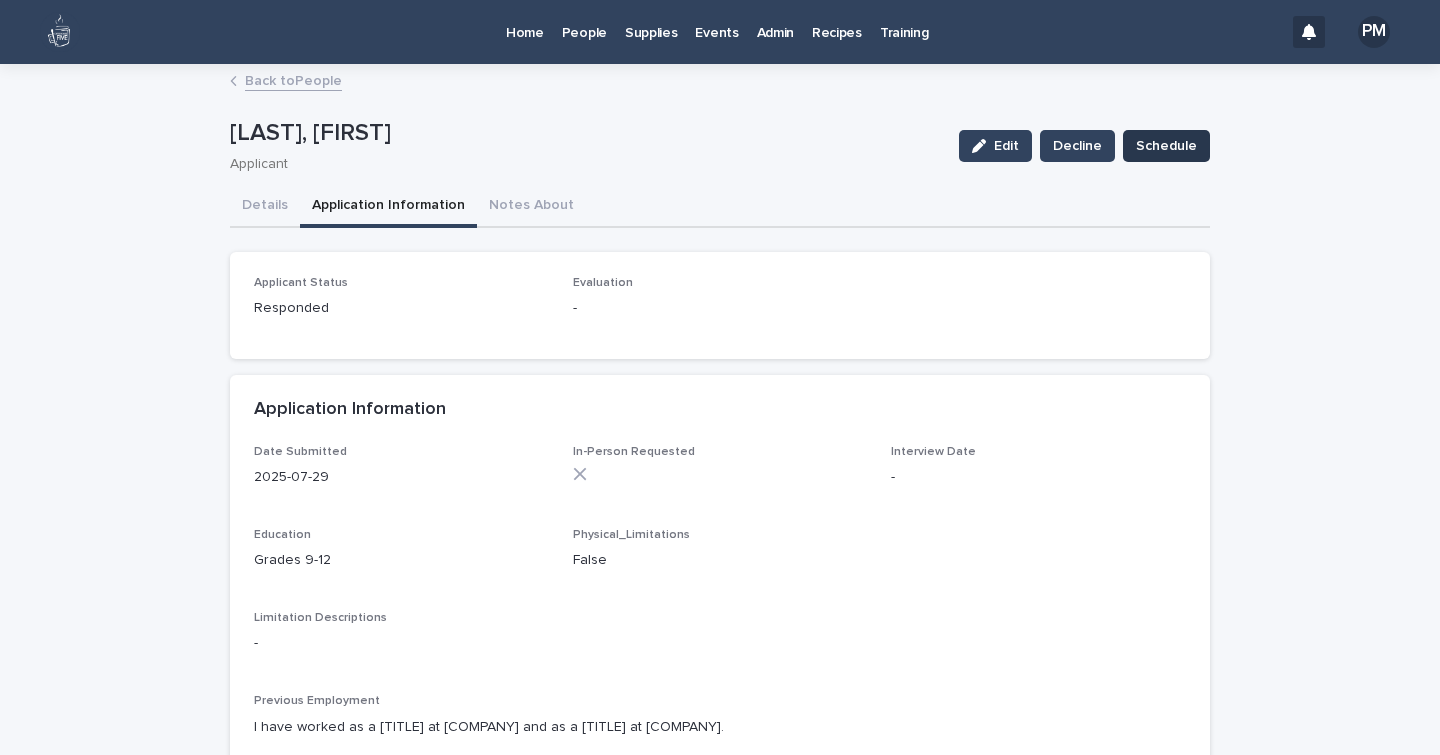 click on "Schedule" at bounding box center [1166, 146] 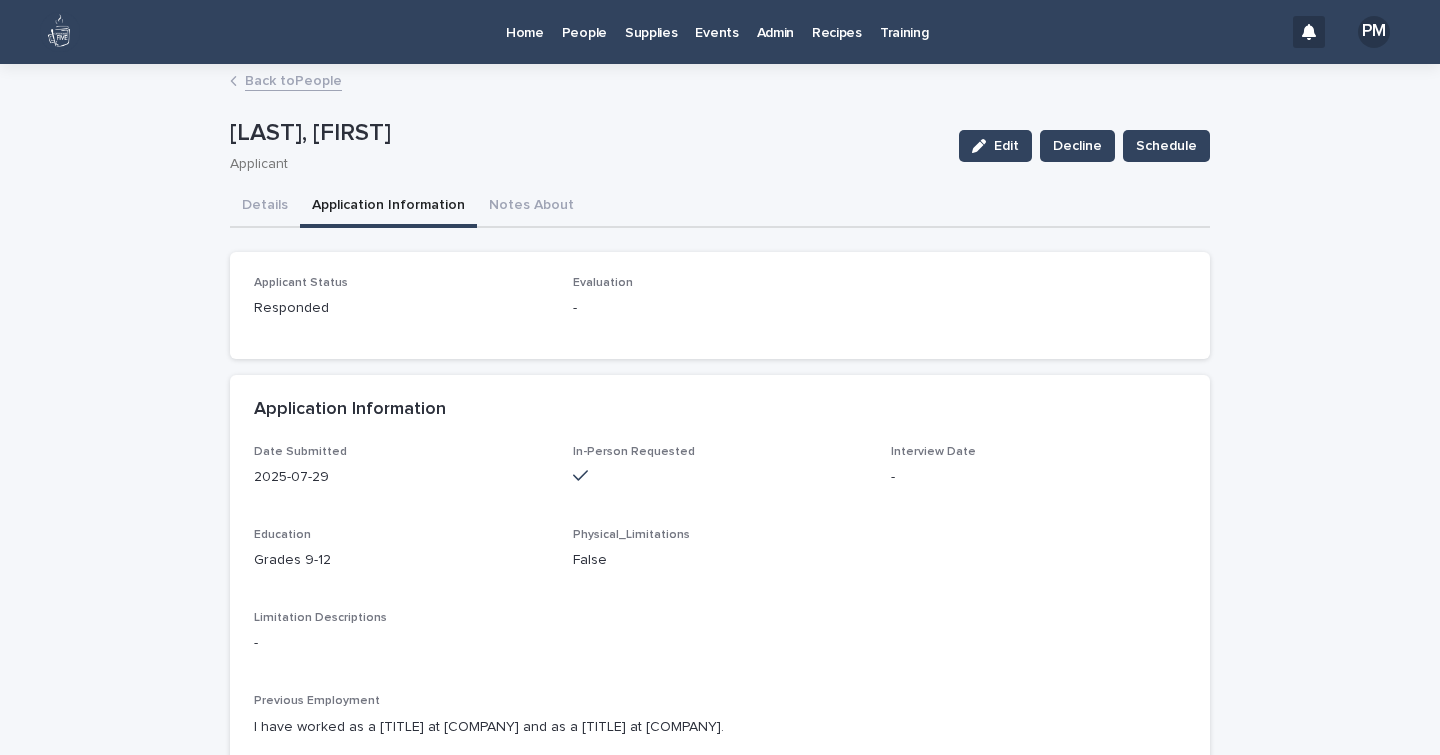 click on "People" at bounding box center [584, 21] 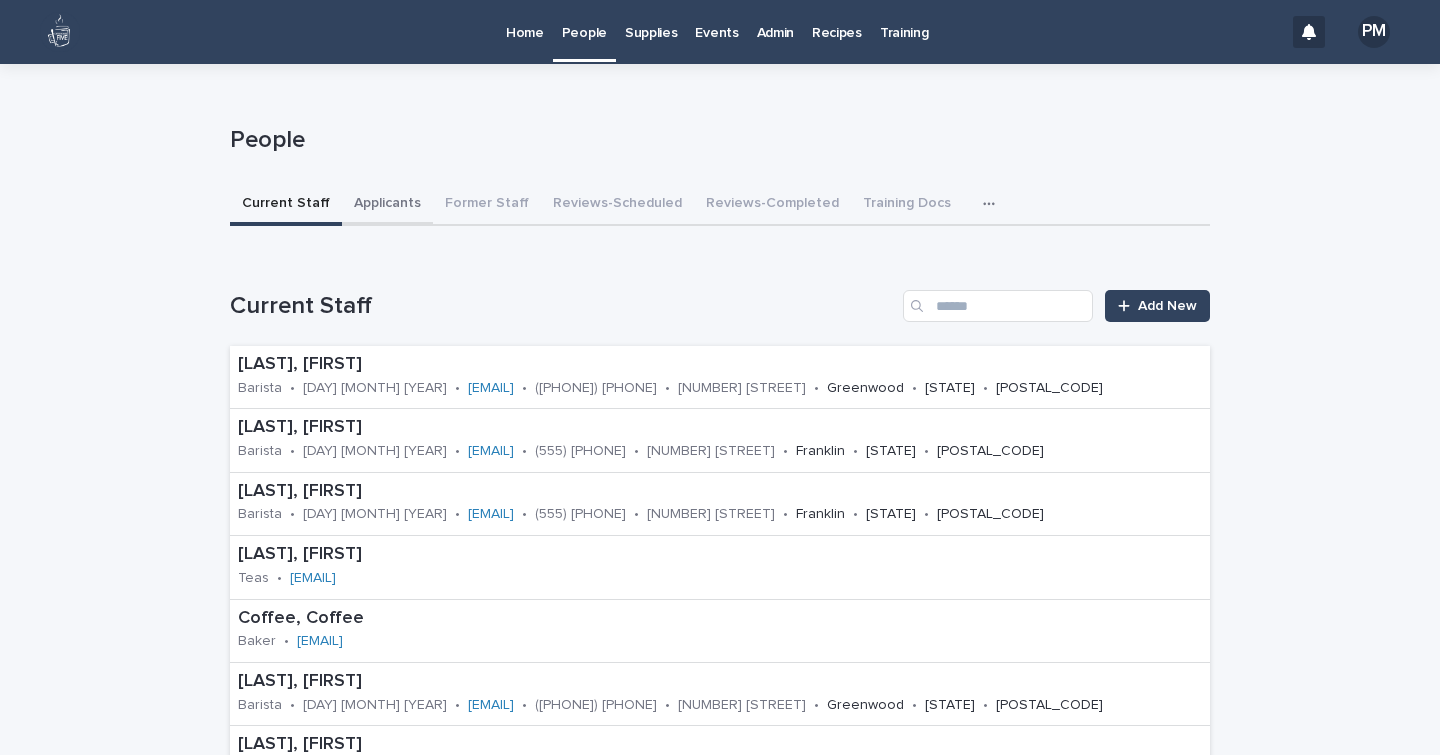 click on "Applicants" at bounding box center [387, 205] 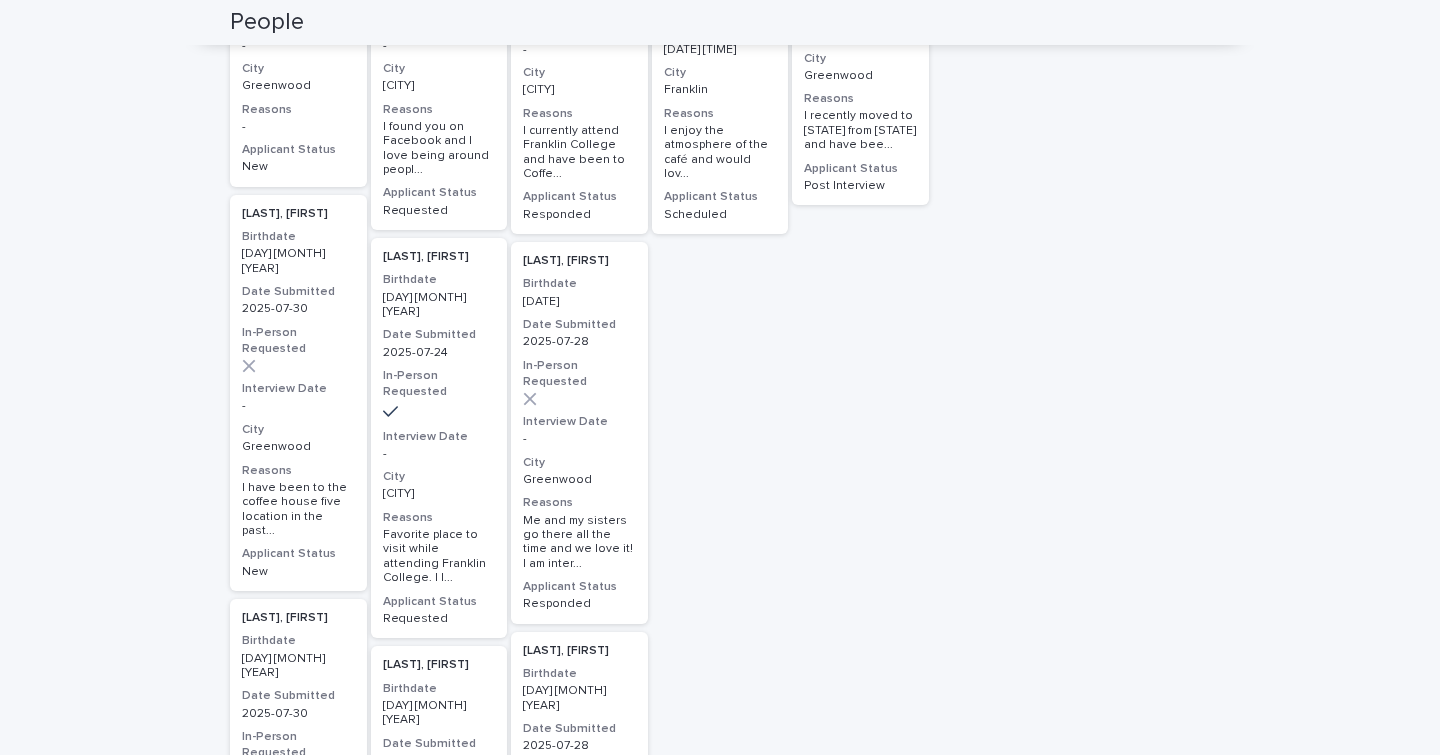 scroll, scrollTop: 582, scrollLeft: 0, axis: vertical 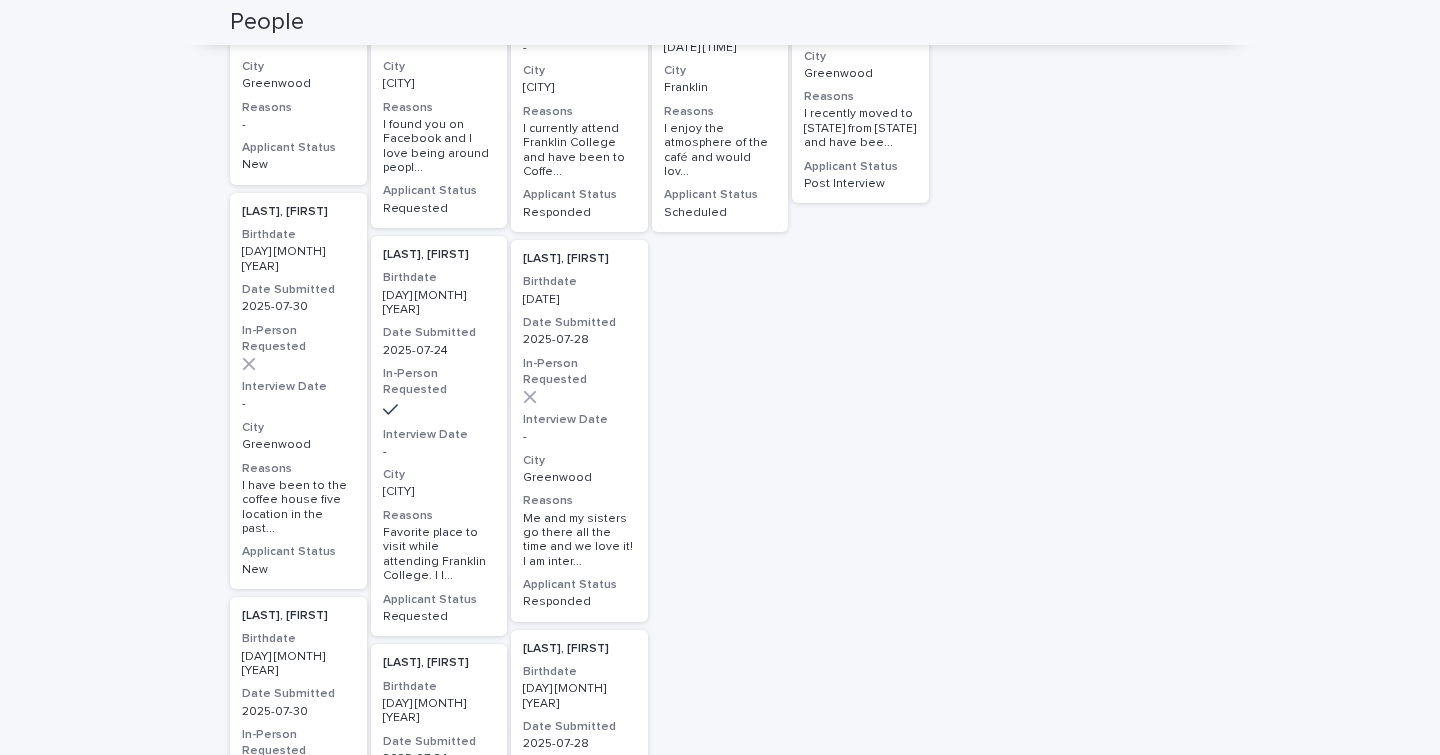 click on "[DAY] [MONTH] [YEAR]" at bounding box center (579, 694) 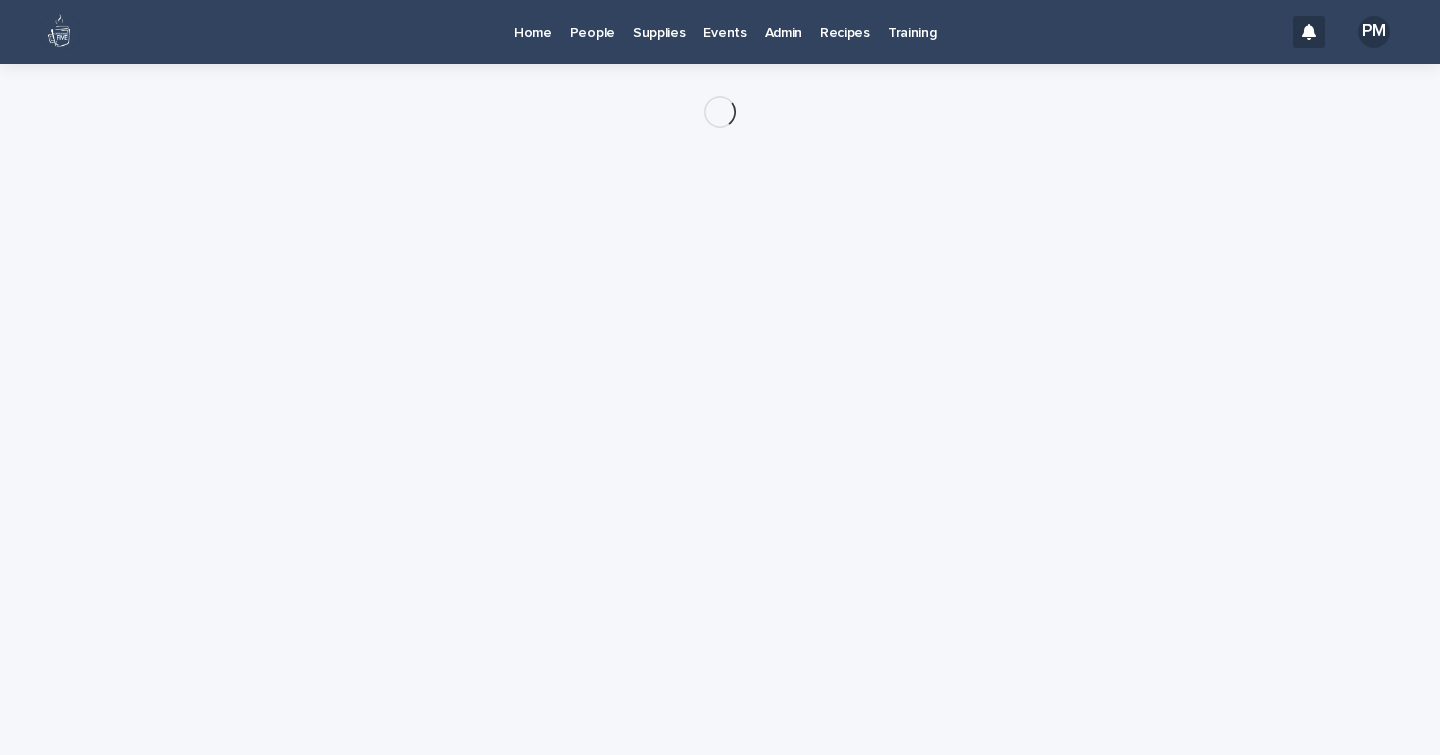scroll, scrollTop: 0, scrollLeft: 0, axis: both 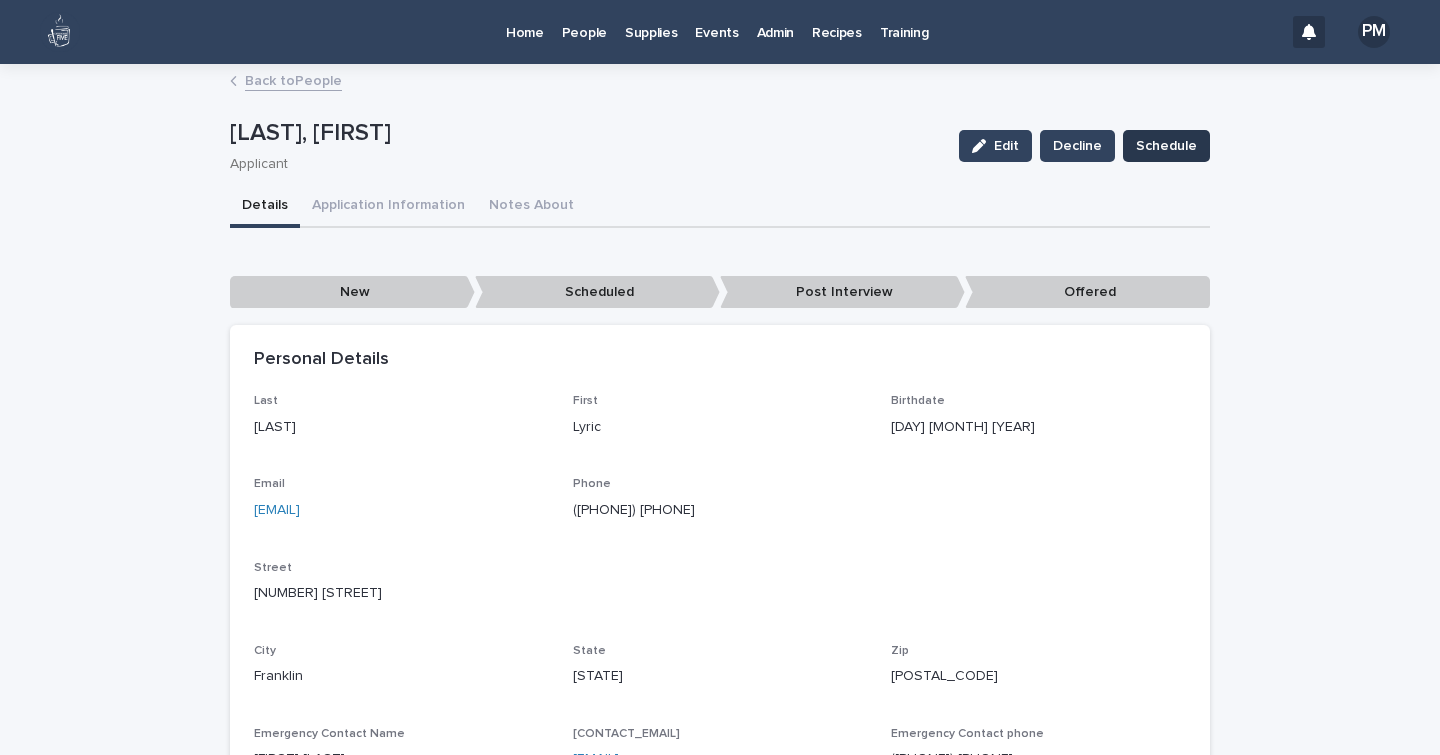 click on "Schedule" at bounding box center (1166, 146) 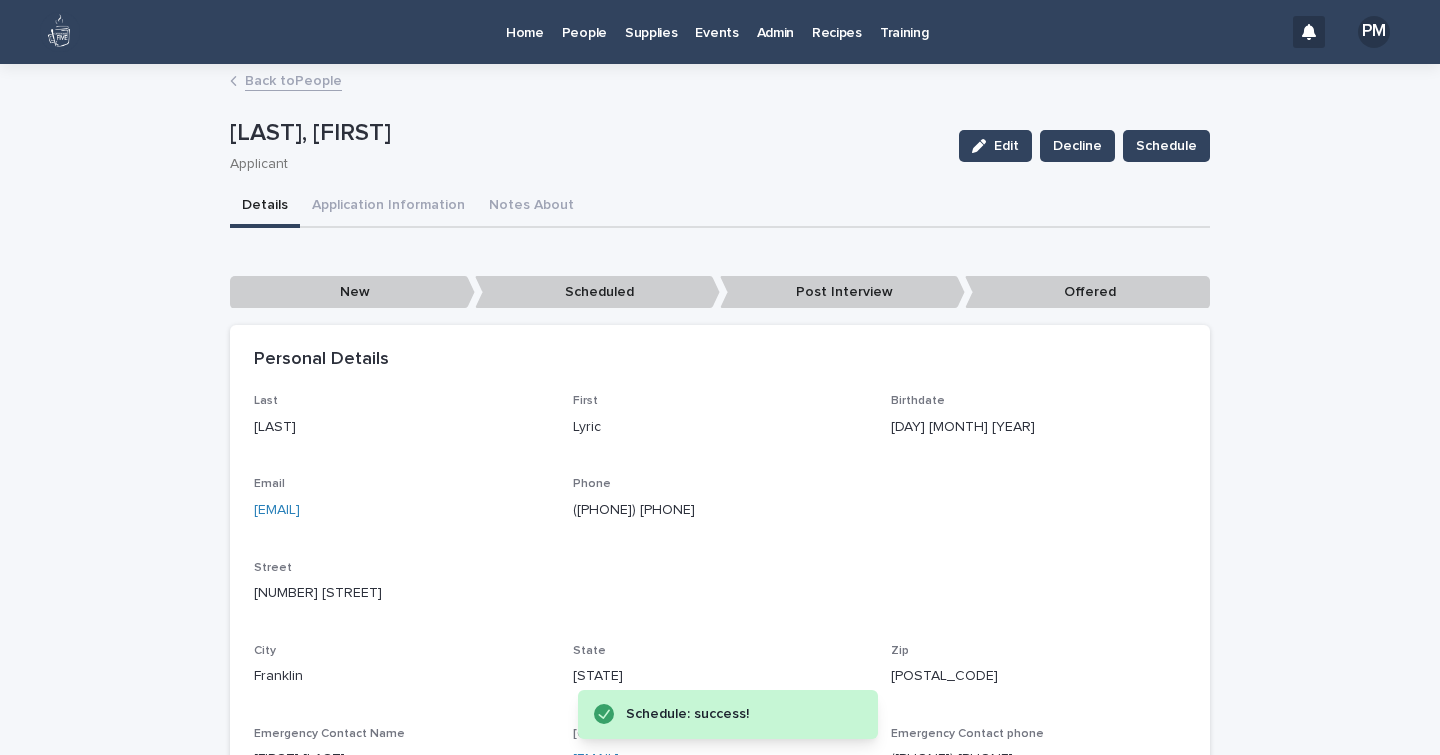 click on "People" at bounding box center (584, 21) 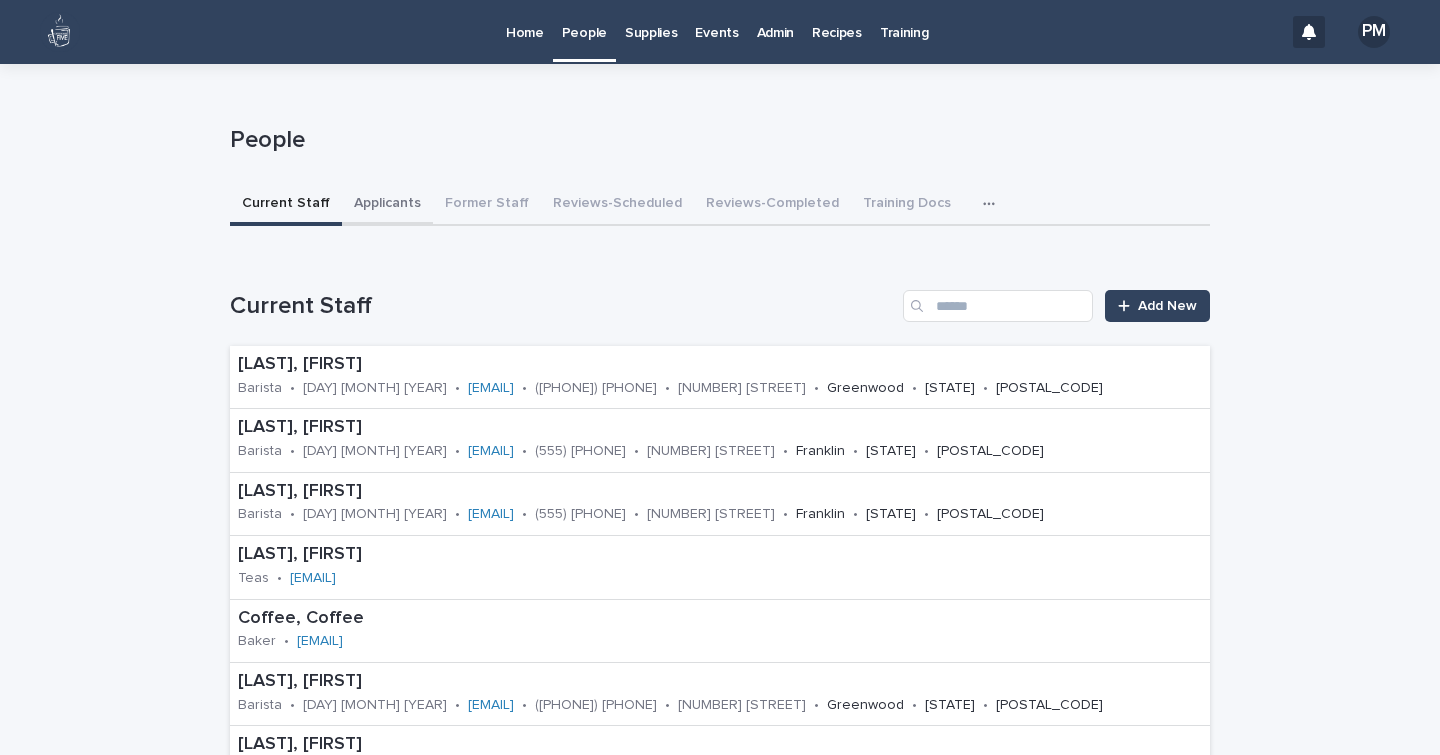 click on "Applicants" at bounding box center [387, 205] 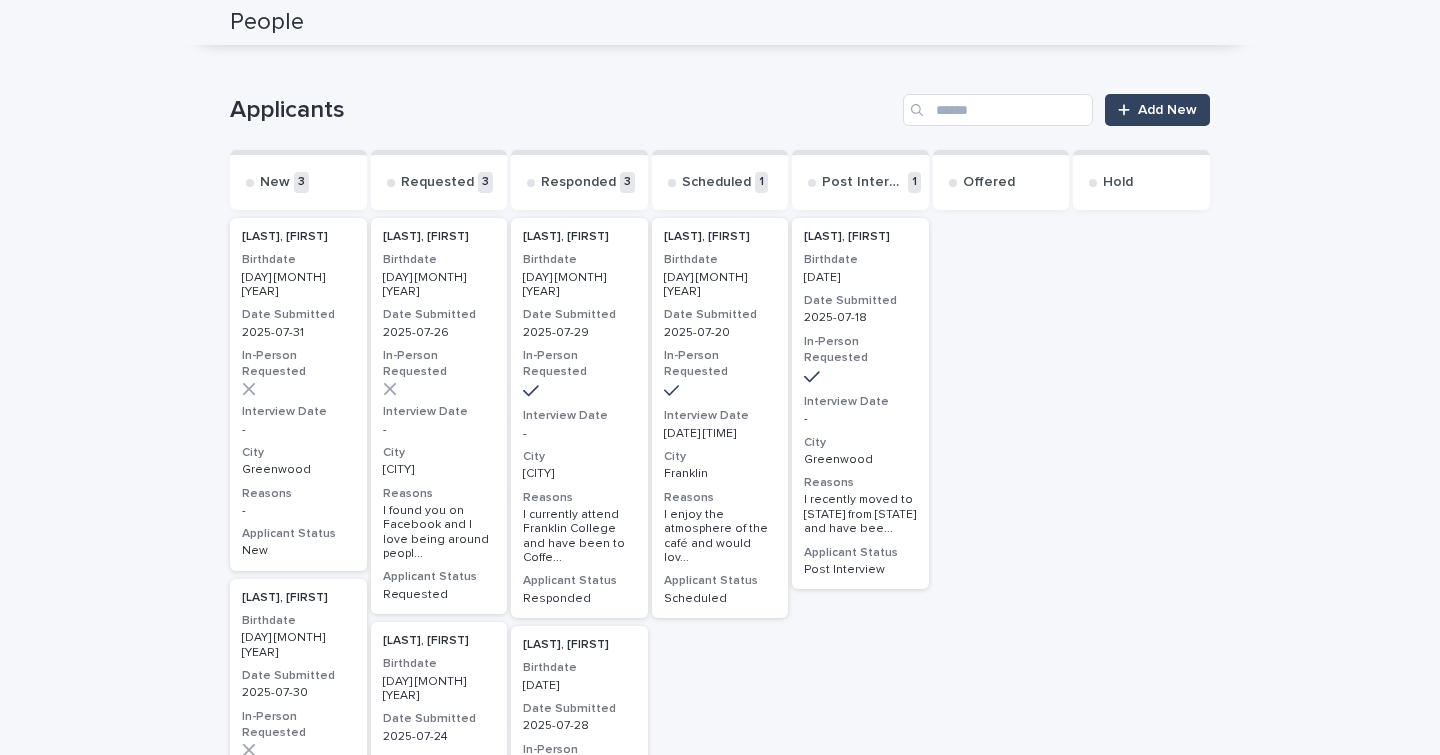 scroll, scrollTop: 238, scrollLeft: 0, axis: vertical 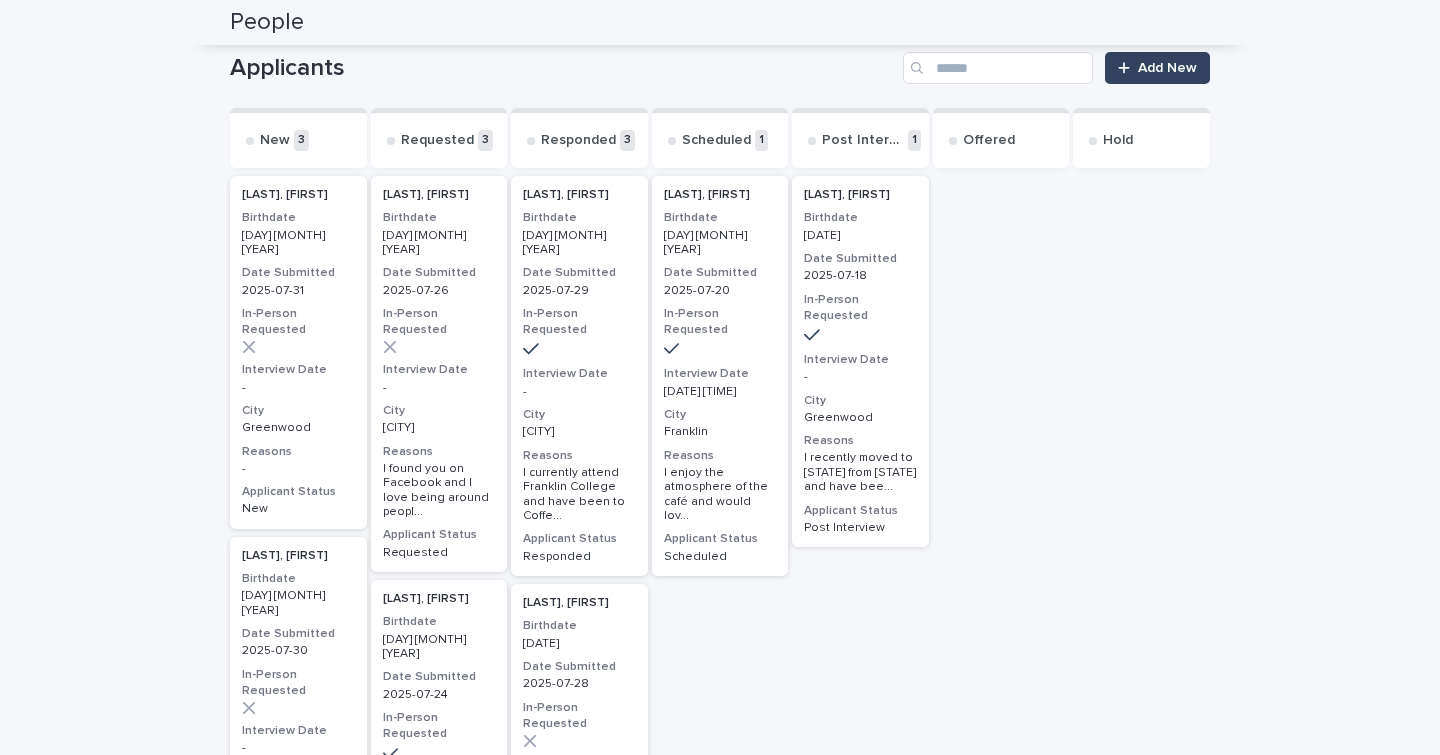 click on "[LAST], [FIRST]" at bounding box center (579, 603) 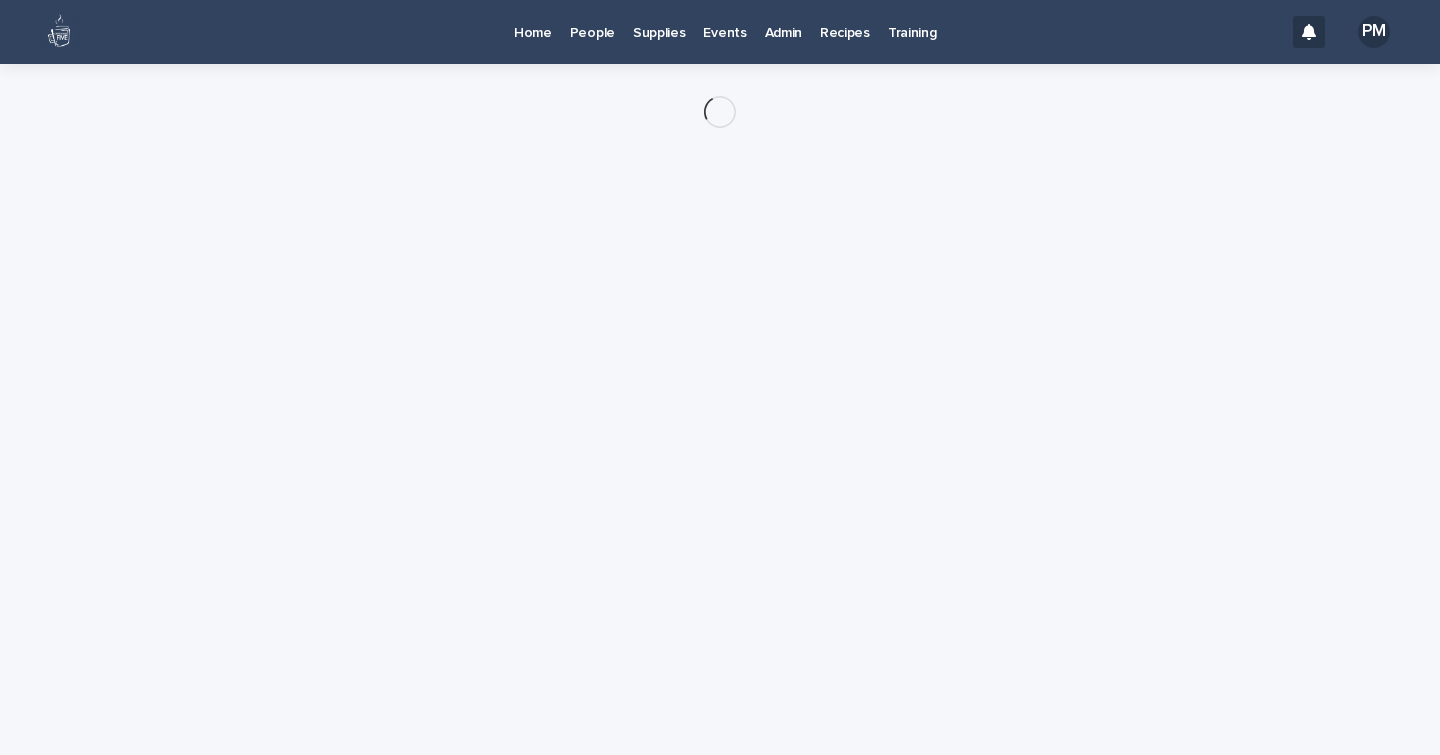 scroll, scrollTop: 0, scrollLeft: 0, axis: both 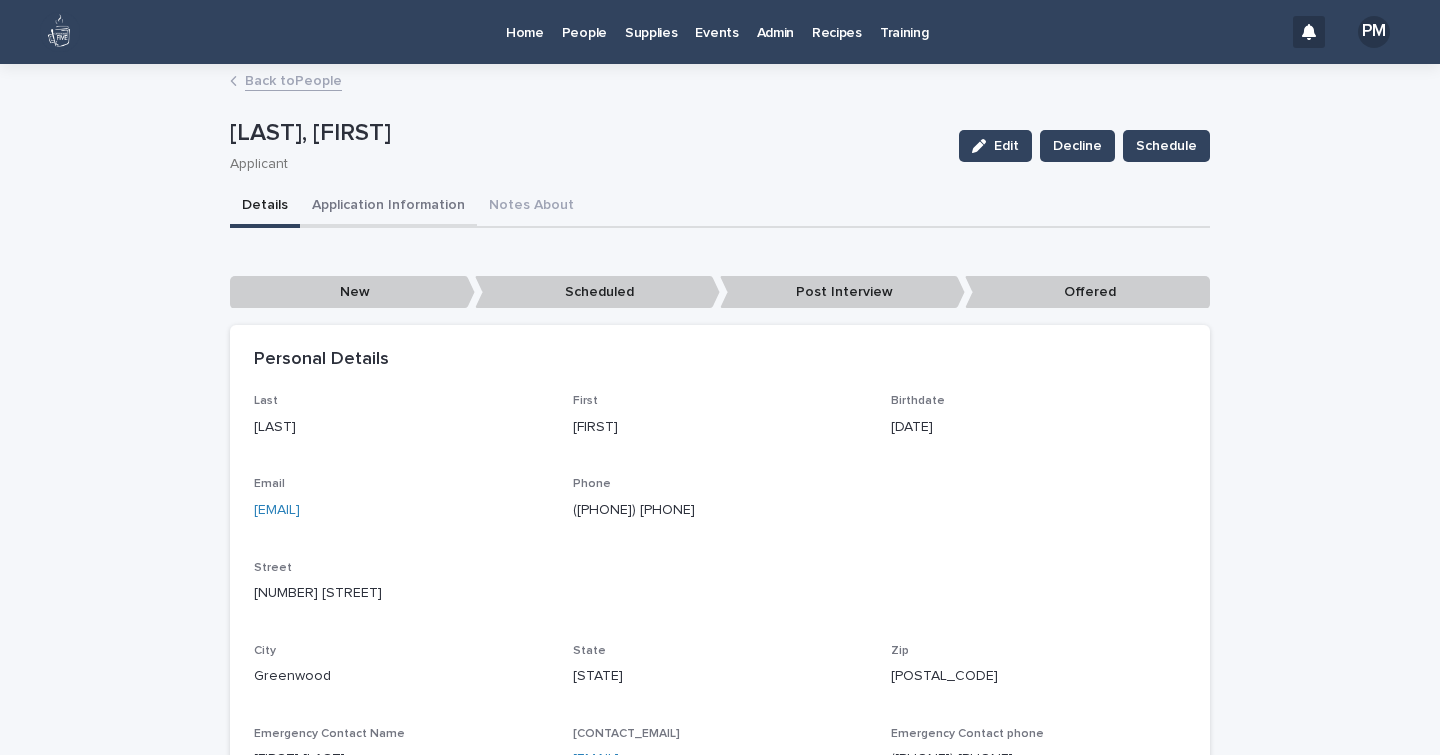 click on "Application Information" at bounding box center [388, 207] 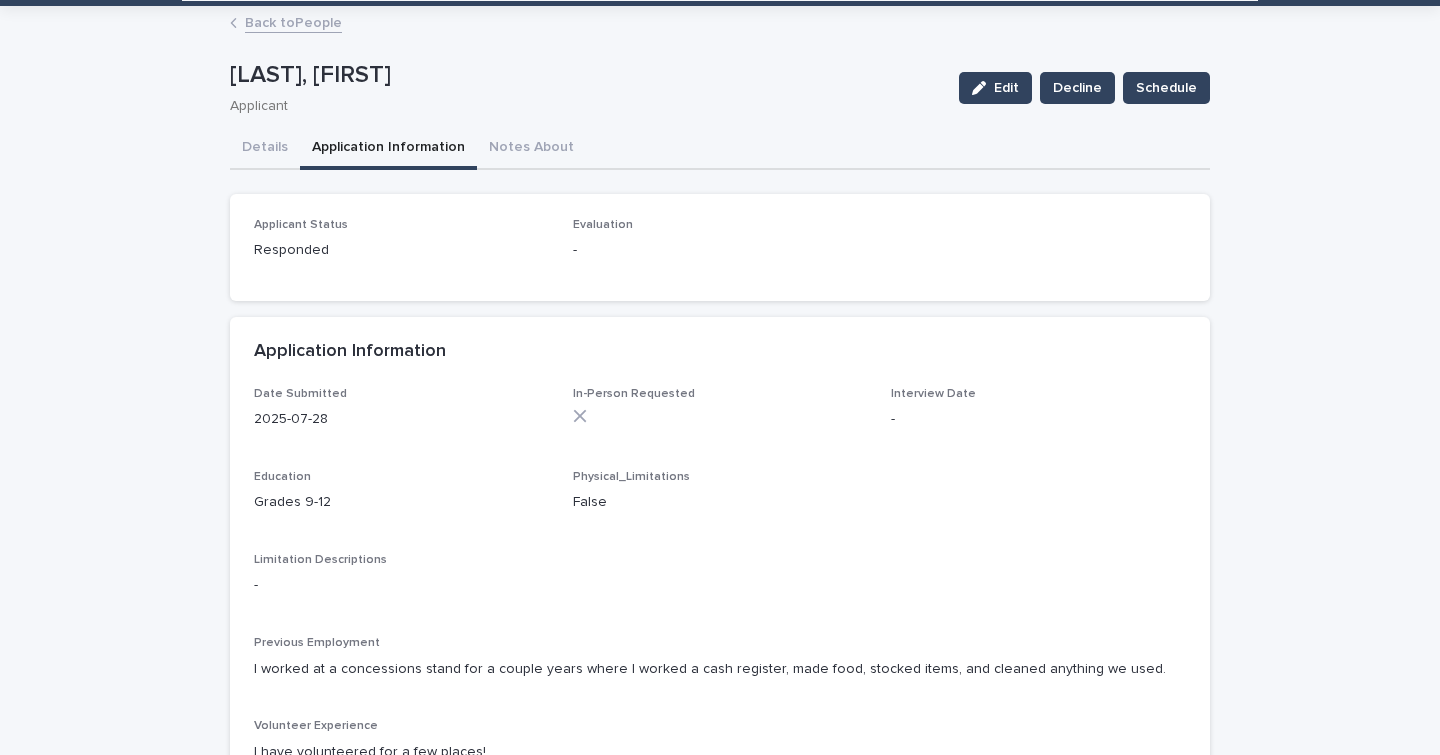 scroll, scrollTop: 57, scrollLeft: 0, axis: vertical 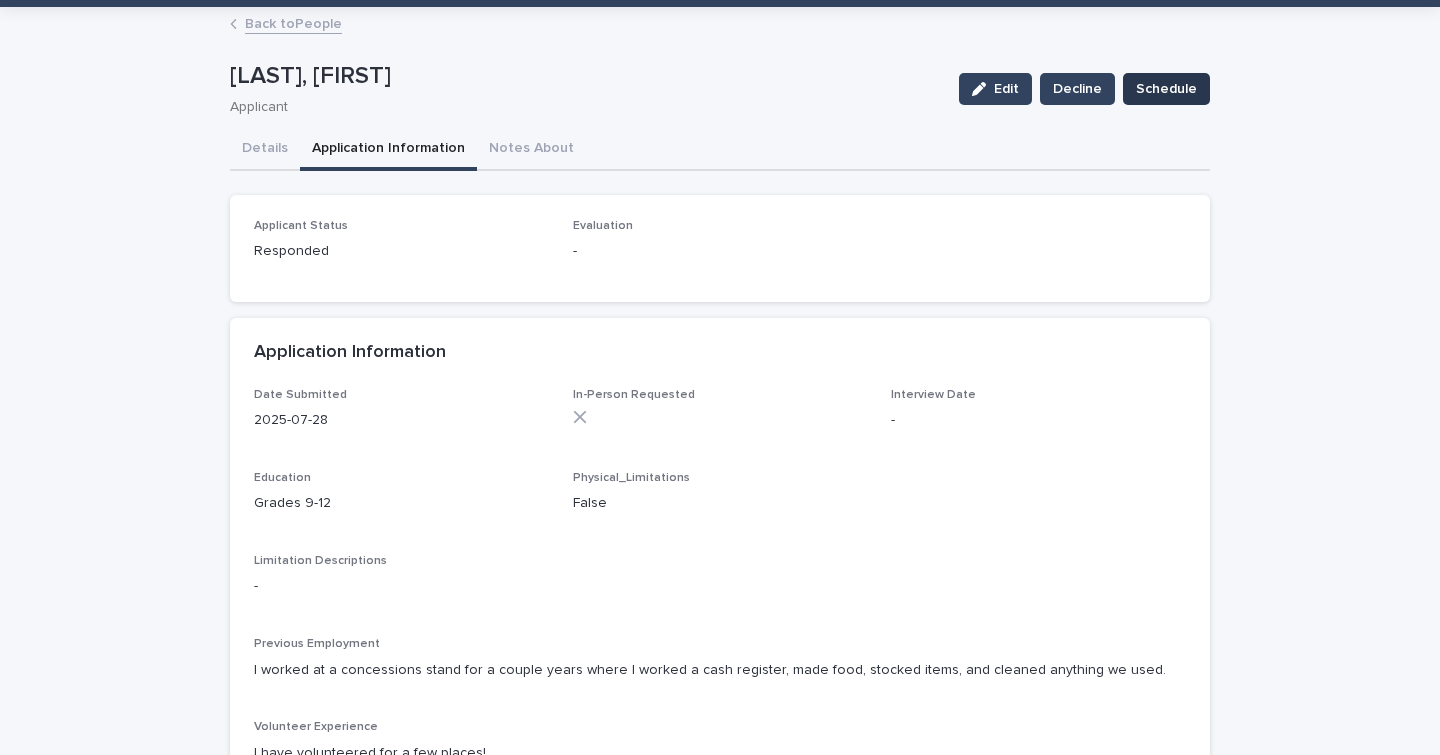 click on "Schedule" at bounding box center (1166, 89) 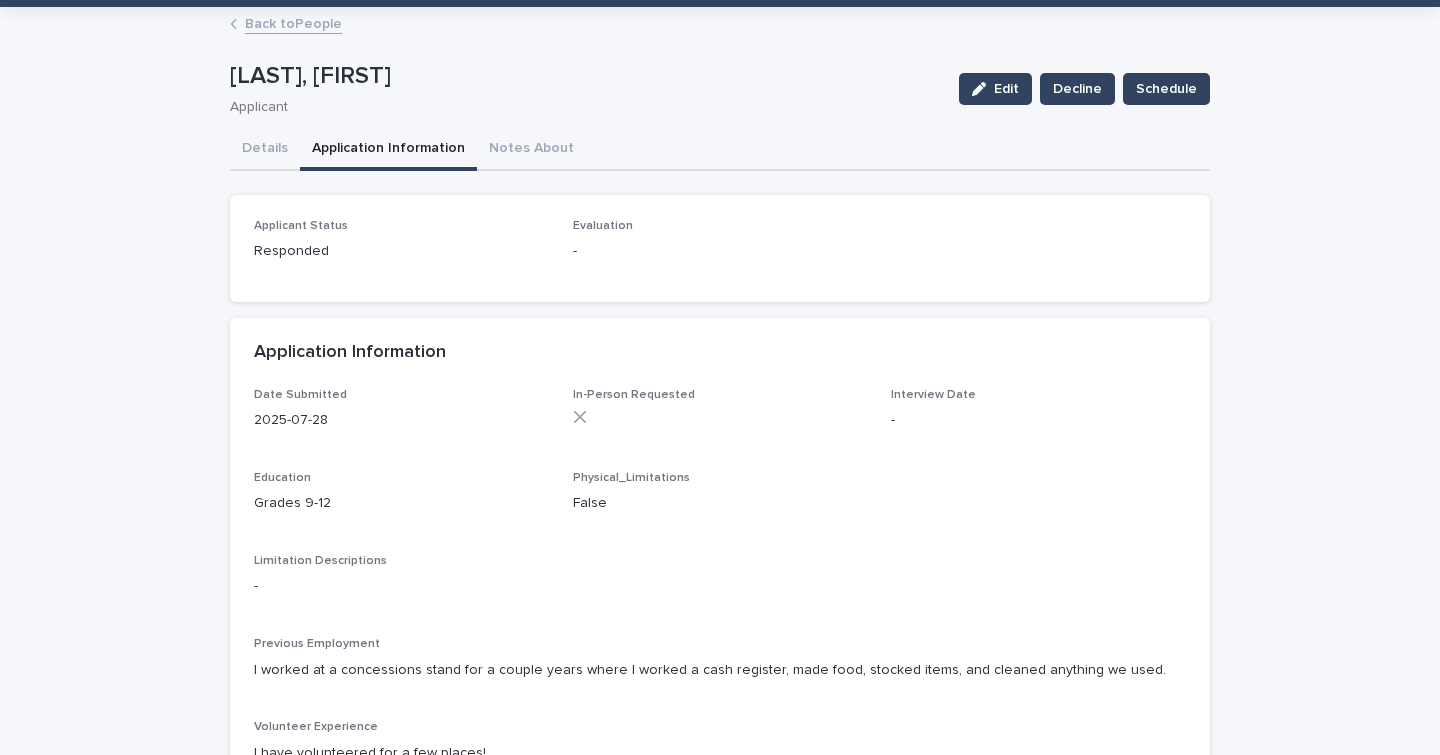 scroll, scrollTop: 0, scrollLeft: 0, axis: both 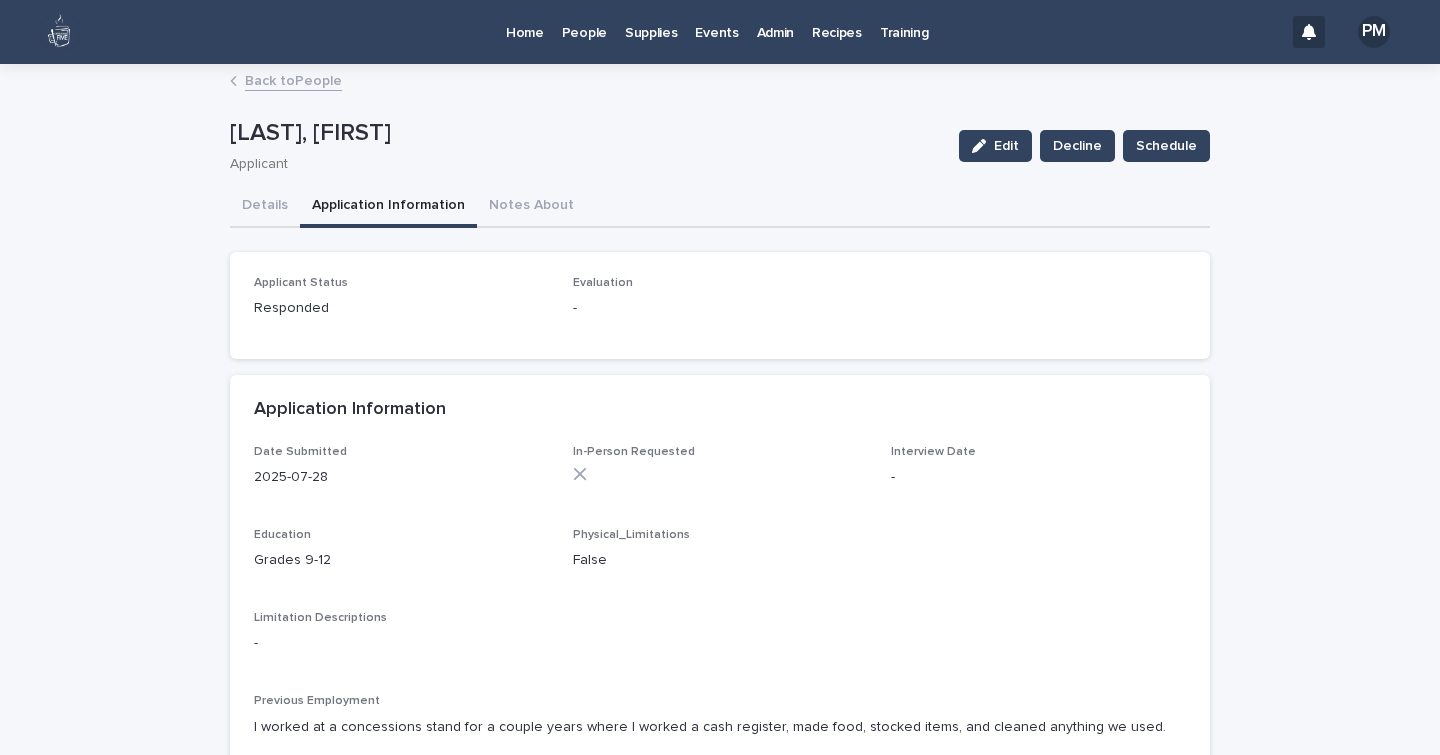 click on "People" at bounding box center [584, 21] 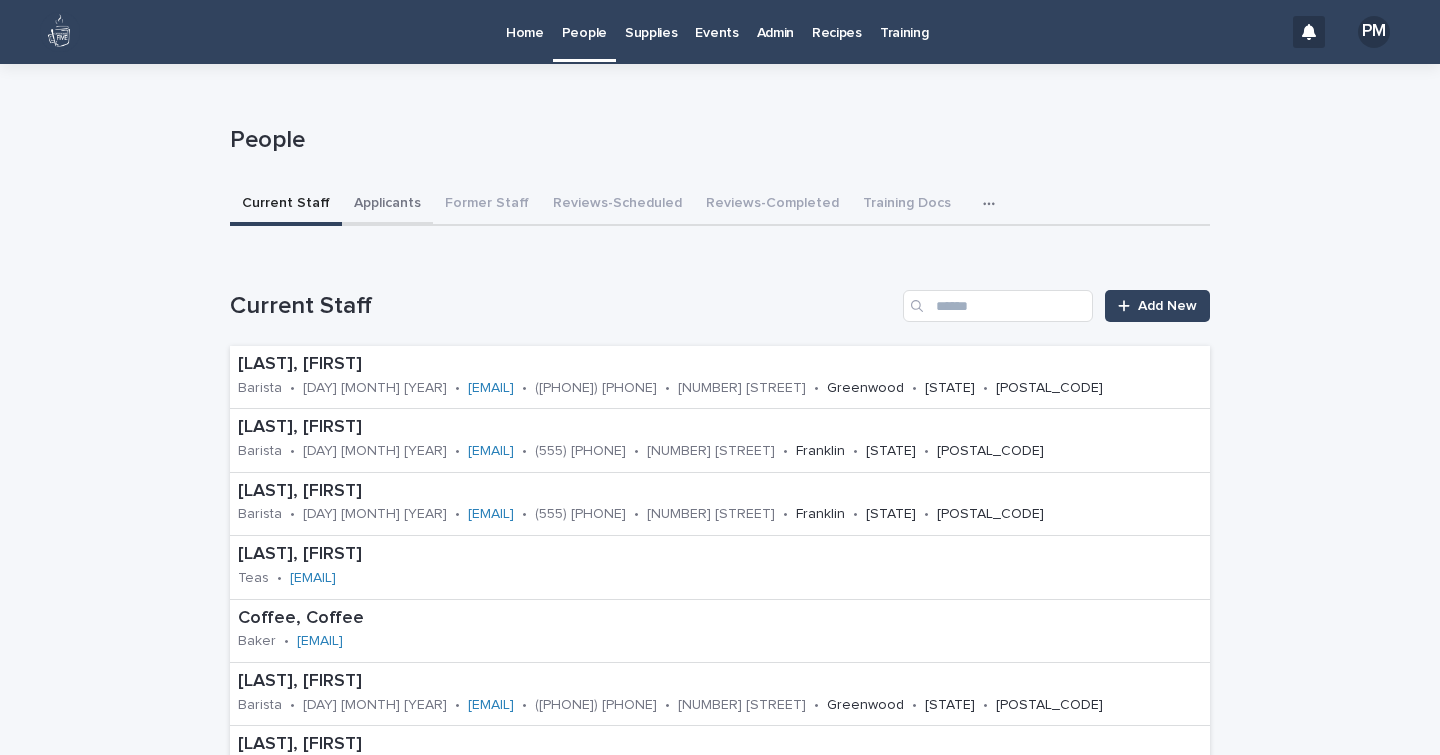 click on "Applicants" at bounding box center (387, 205) 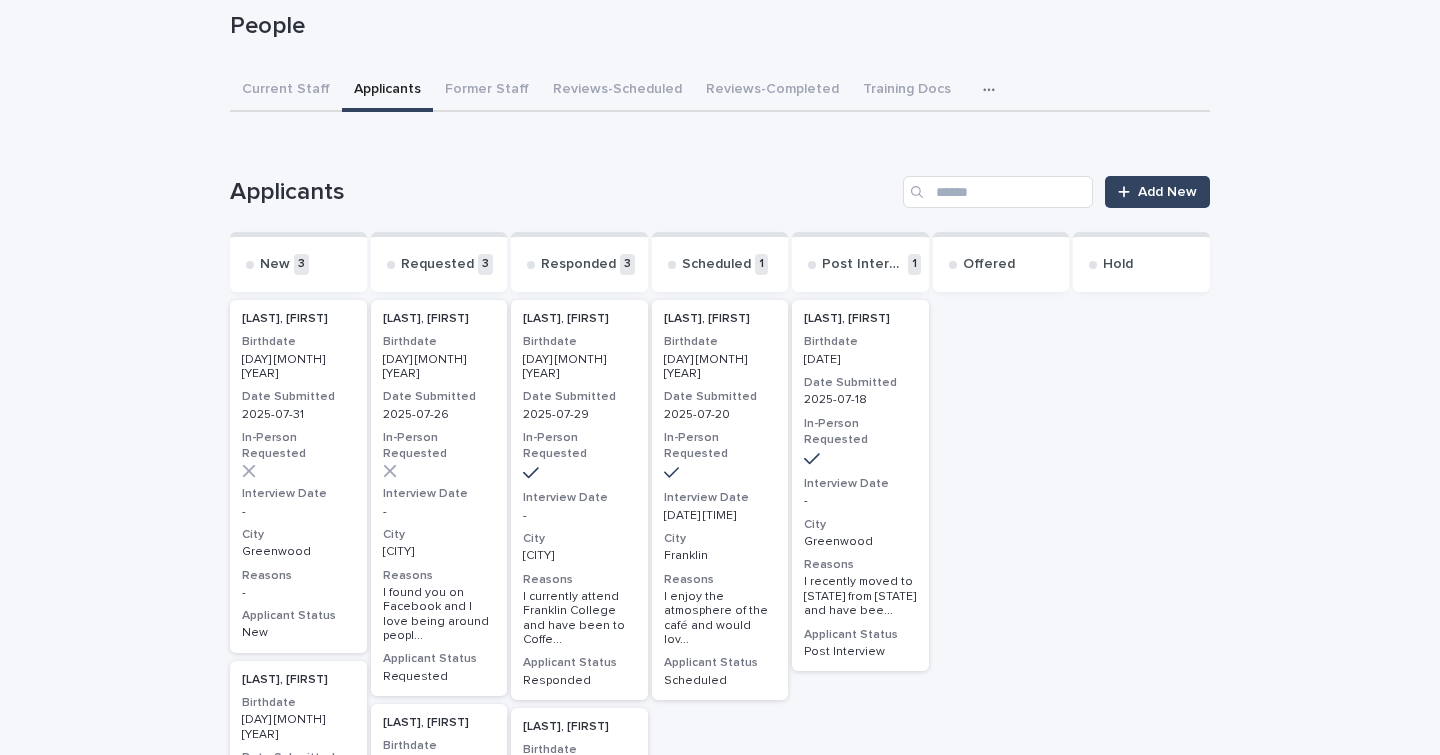 scroll, scrollTop: 144, scrollLeft: 0, axis: vertical 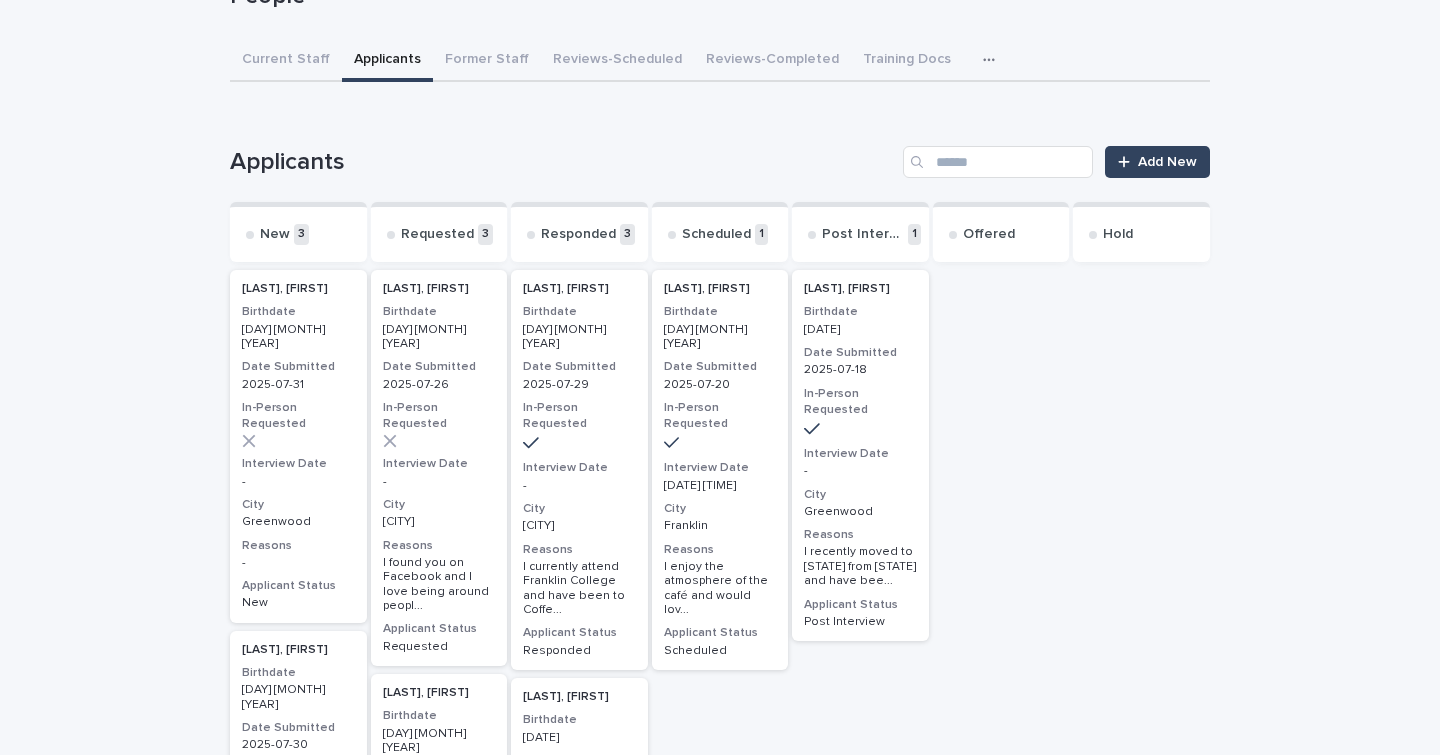 click on "-" at bounding box center (298, 482) 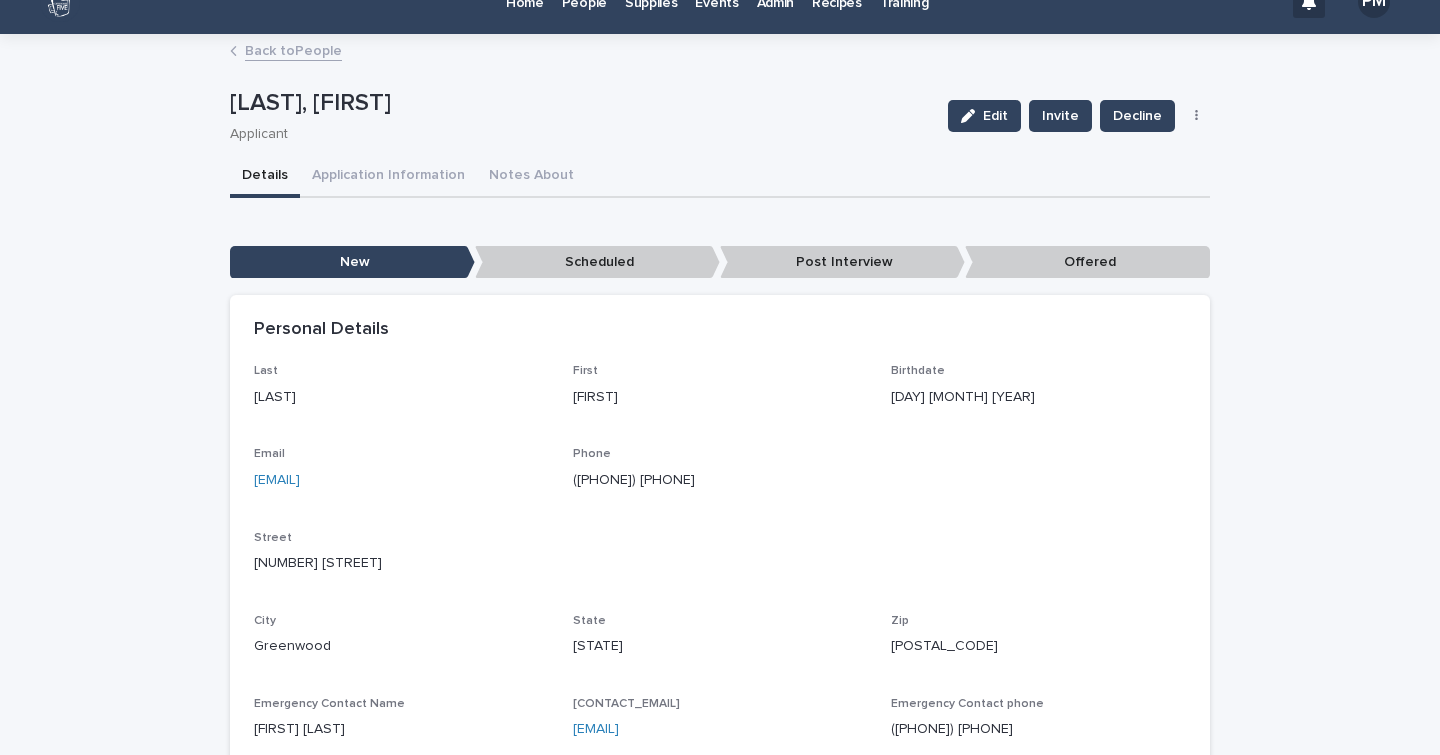 scroll, scrollTop: 16, scrollLeft: 0, axis: vertical 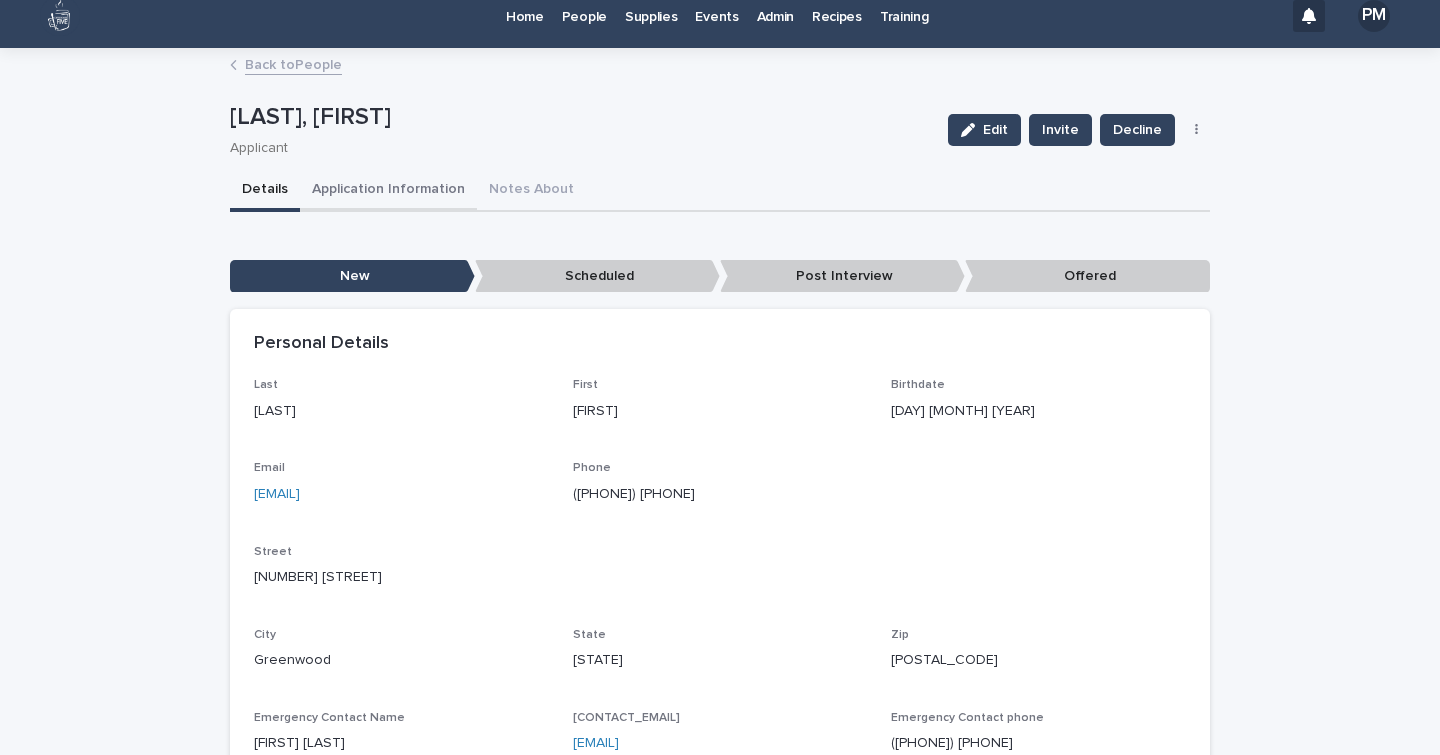 click on "Application Information" at bounding box center (388, 191) 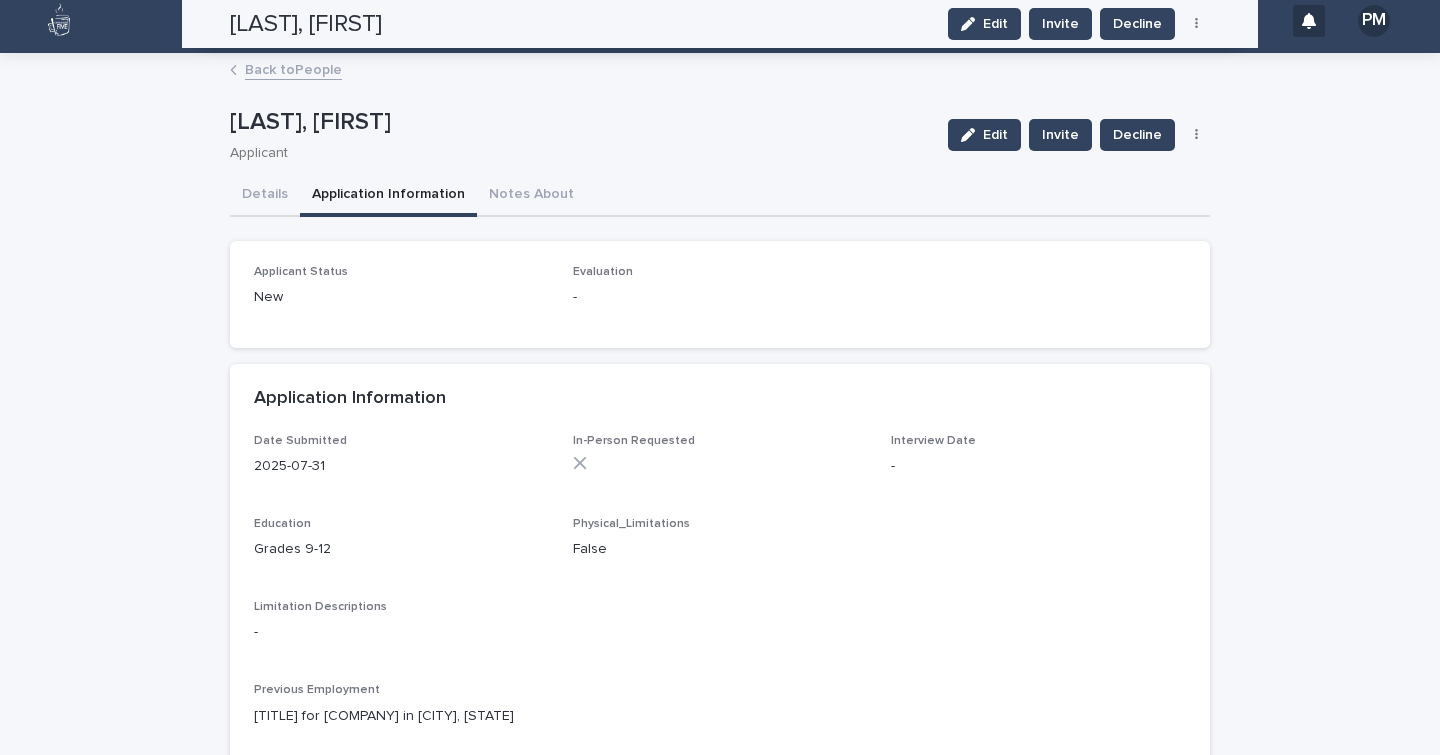 scroll, scrollTop: 10, scrollLeft: 0, axis: vertical 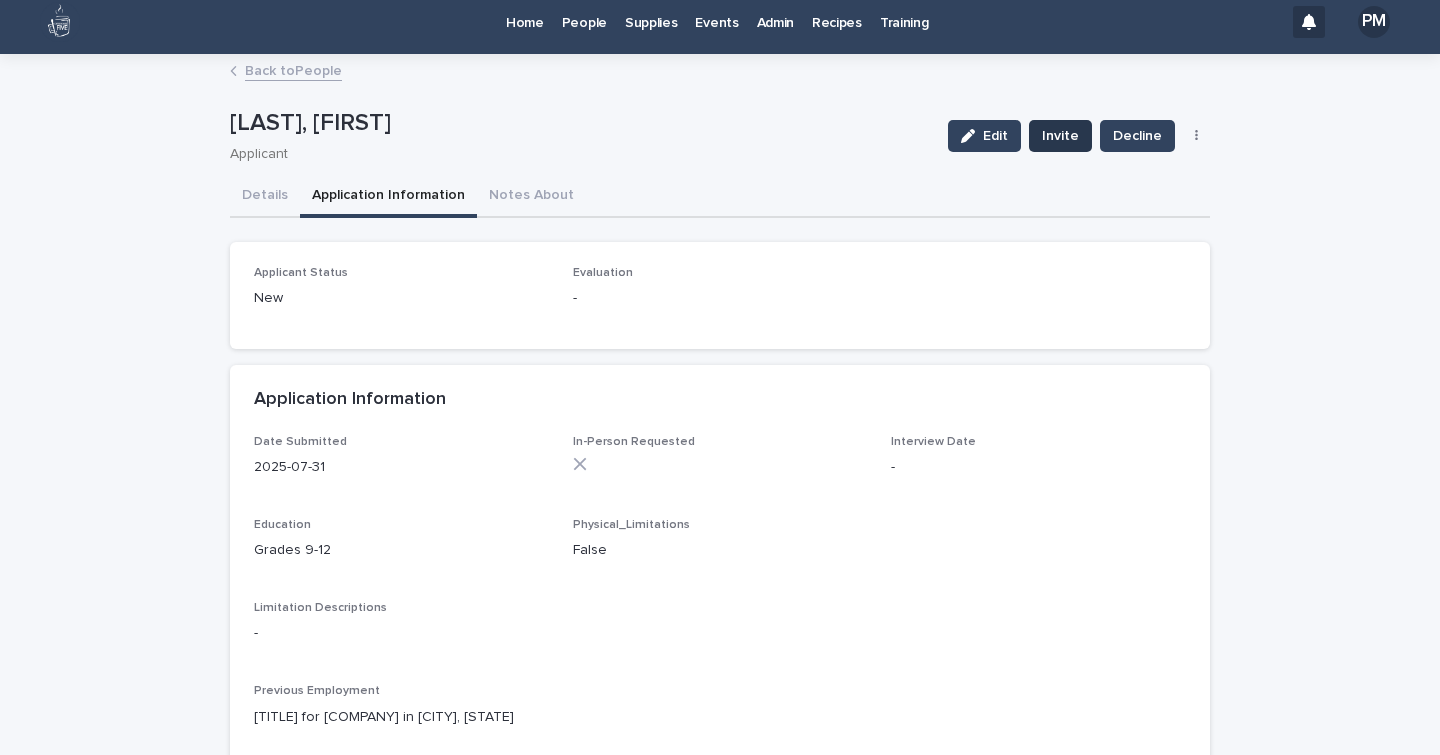 click on "Invite" at bounding box center [1060, 136] 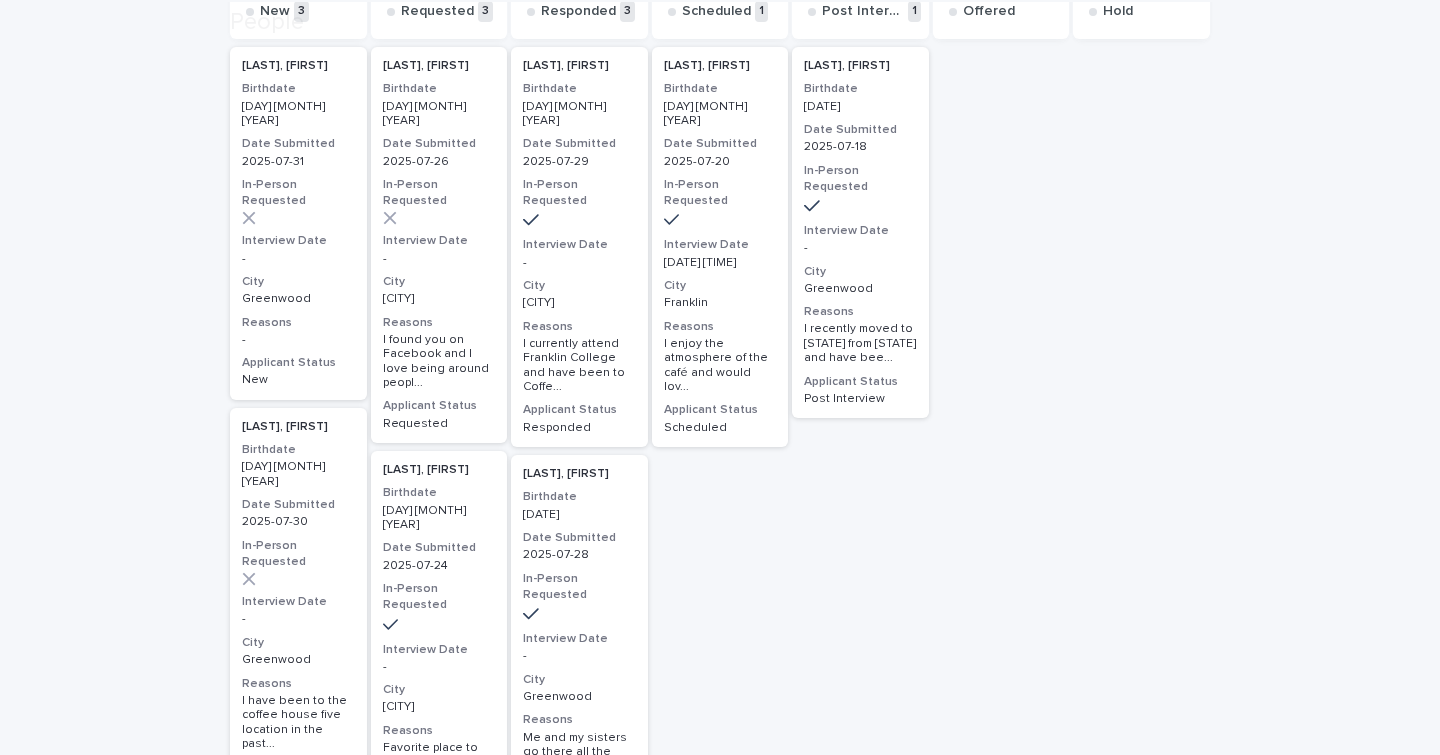 scroll, scrollTop: 378, scrollLeft: 0, axis: vertical 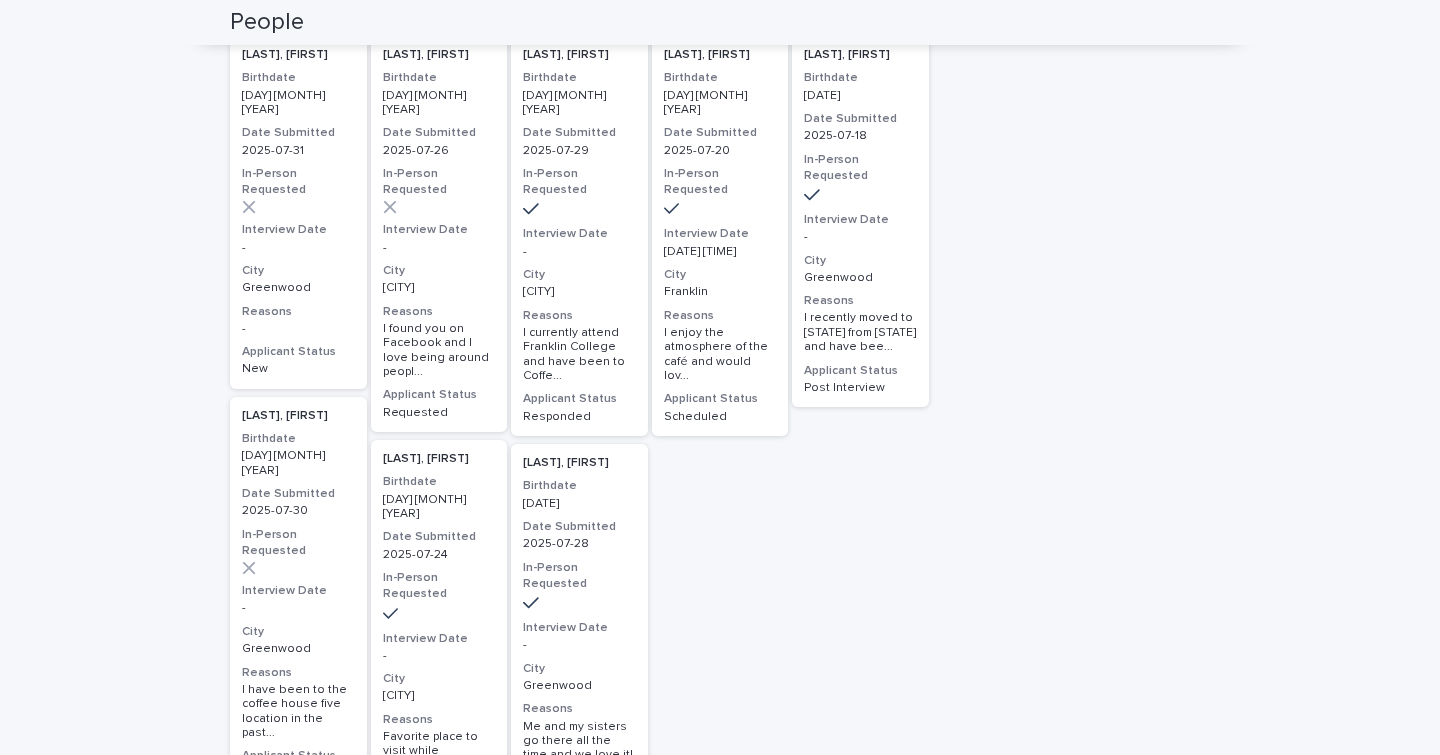 click on "[DAY] [MONTH] [YEAR]" at bounding box center (298, 463) 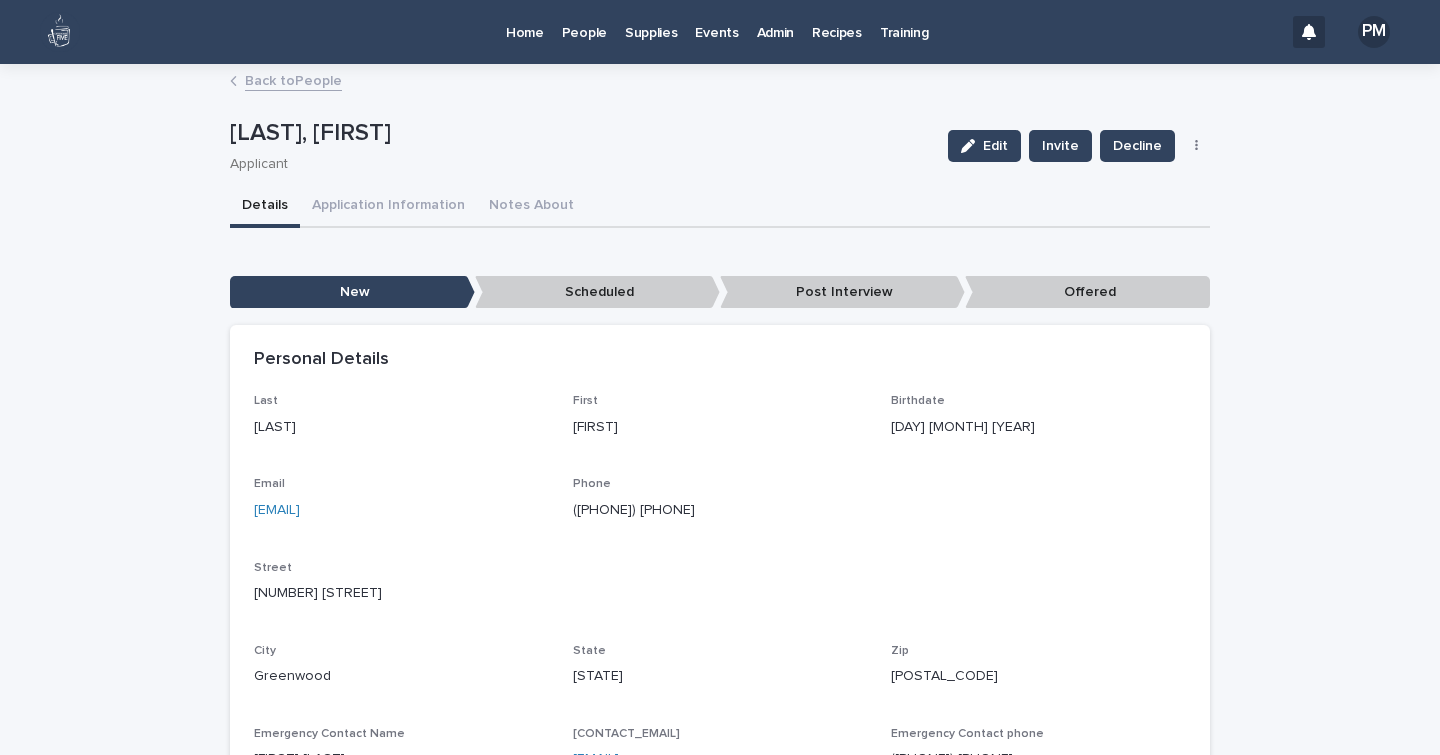 scroll, scrollTop: 170, scrollLeft: 0, axis: vertical 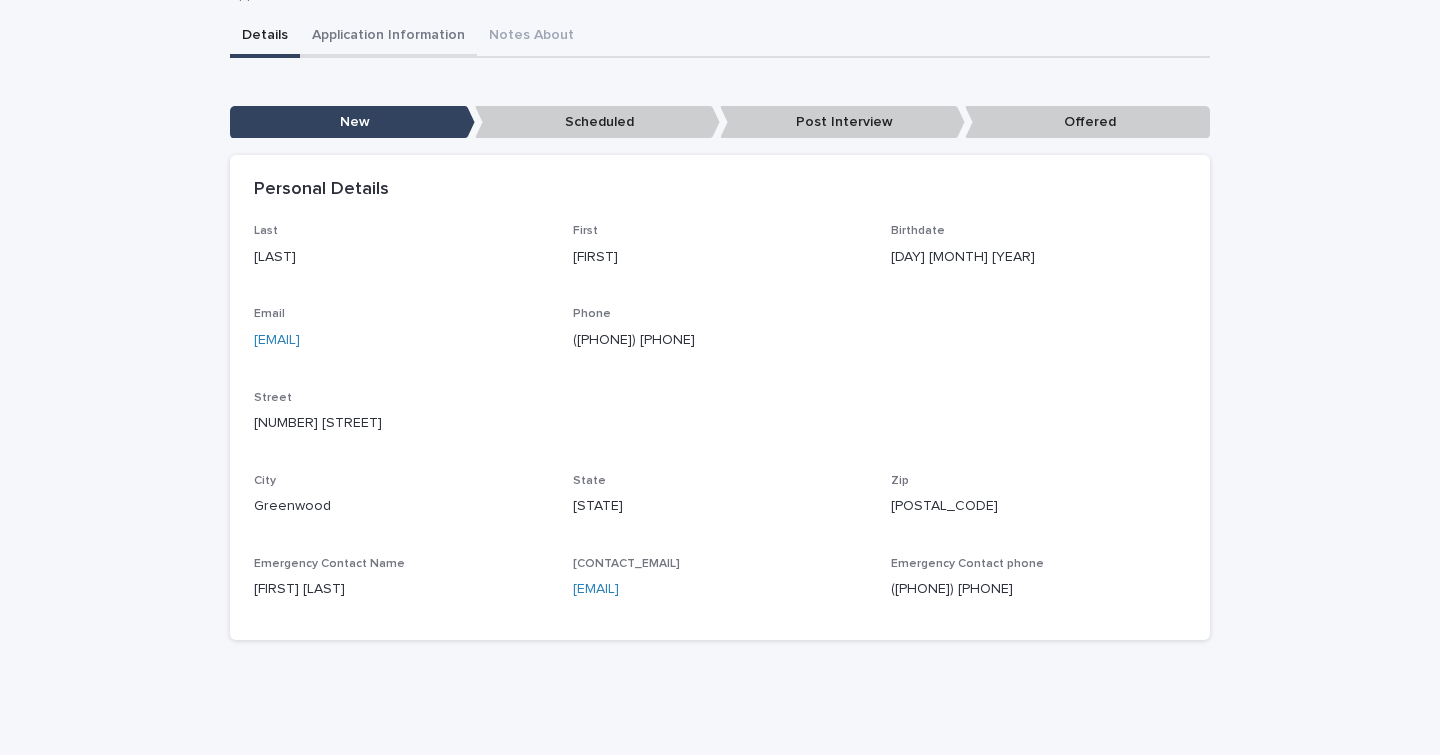 click on "Last [LAST] First [FIRST] [MONTH] [YEAR] [EMAIL] [PHONE] [STREET] [CITY] [STATE] [ZIP] [CONTACT_NAME] [CONTACT_EMAIL] [CONTACT_PHONE]" at bounding box center [720, 336] 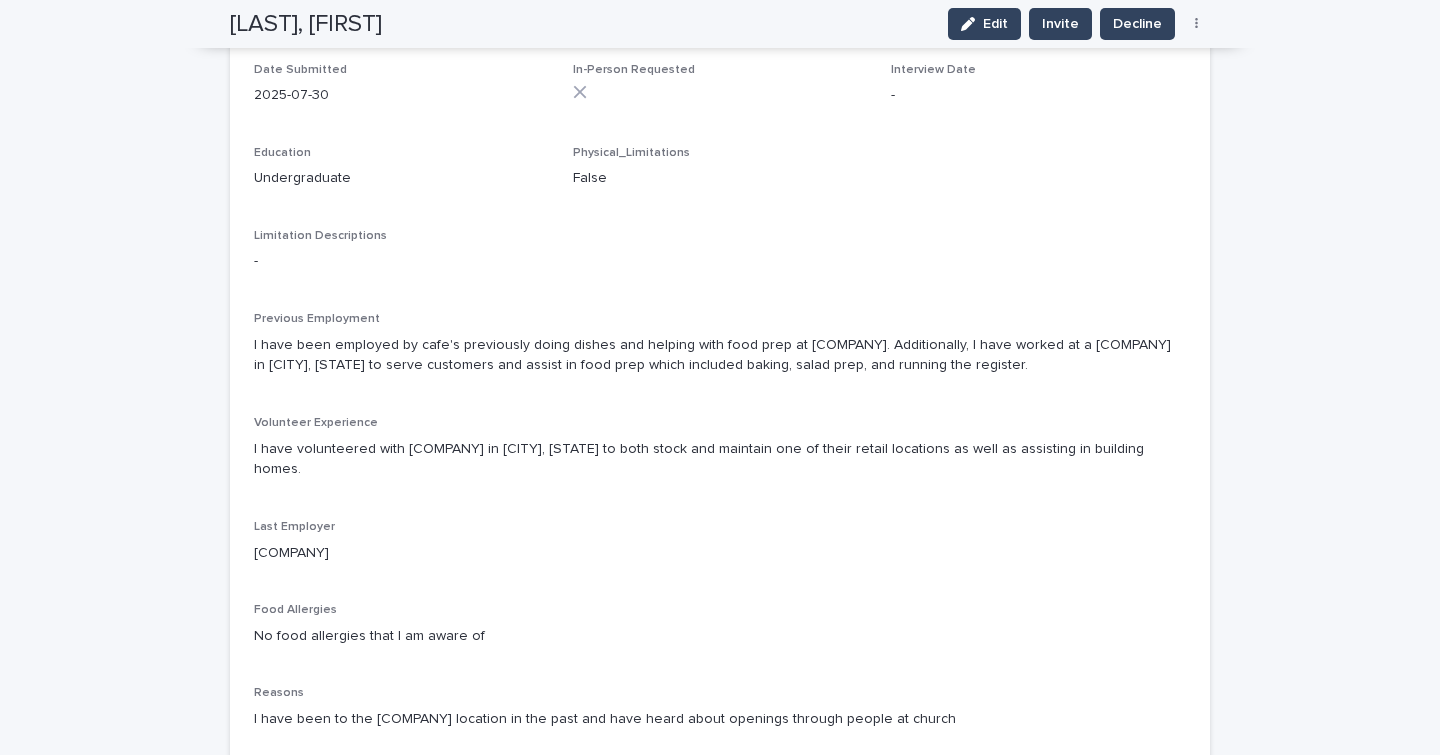 scroll, scrollTop: 0, scrollLeft: 0, axis: both 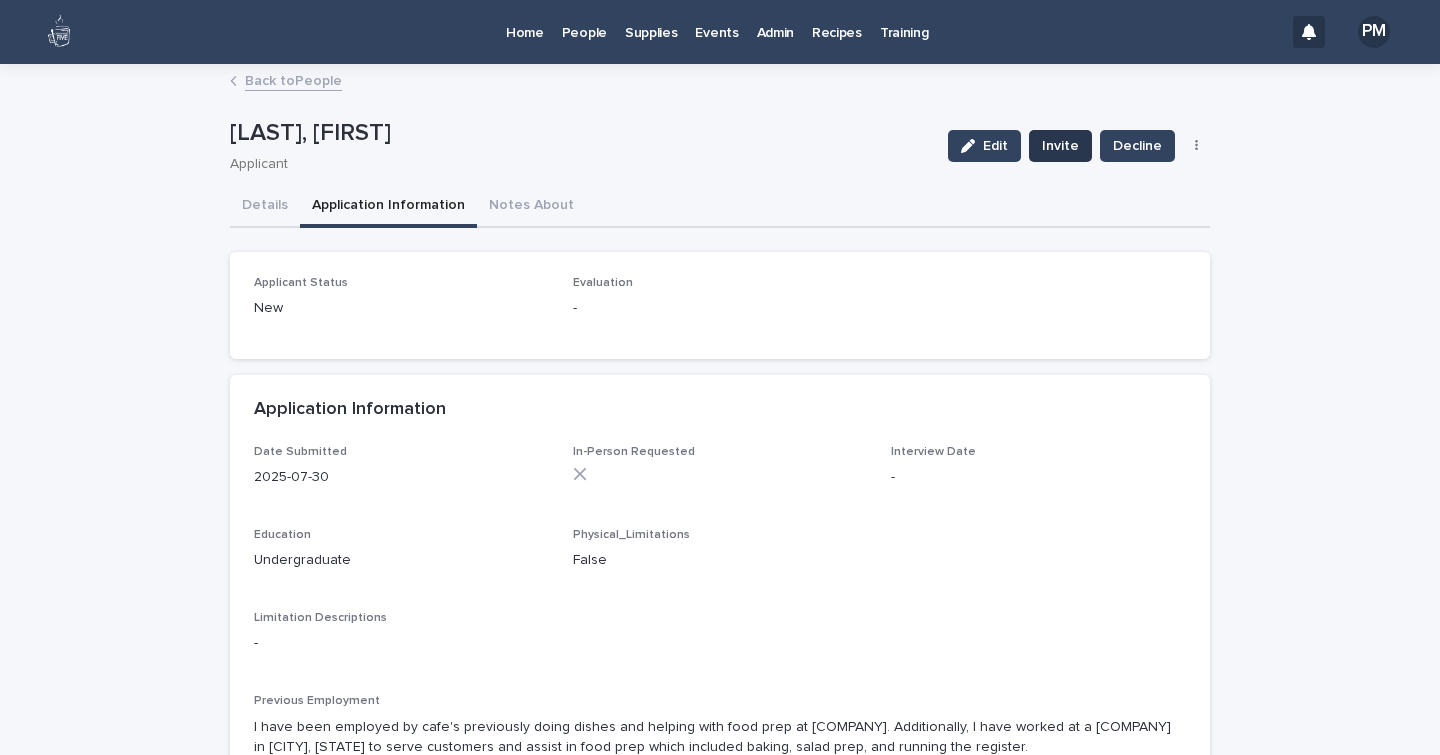 click on "Invite" at bounding box center (1060, 146) 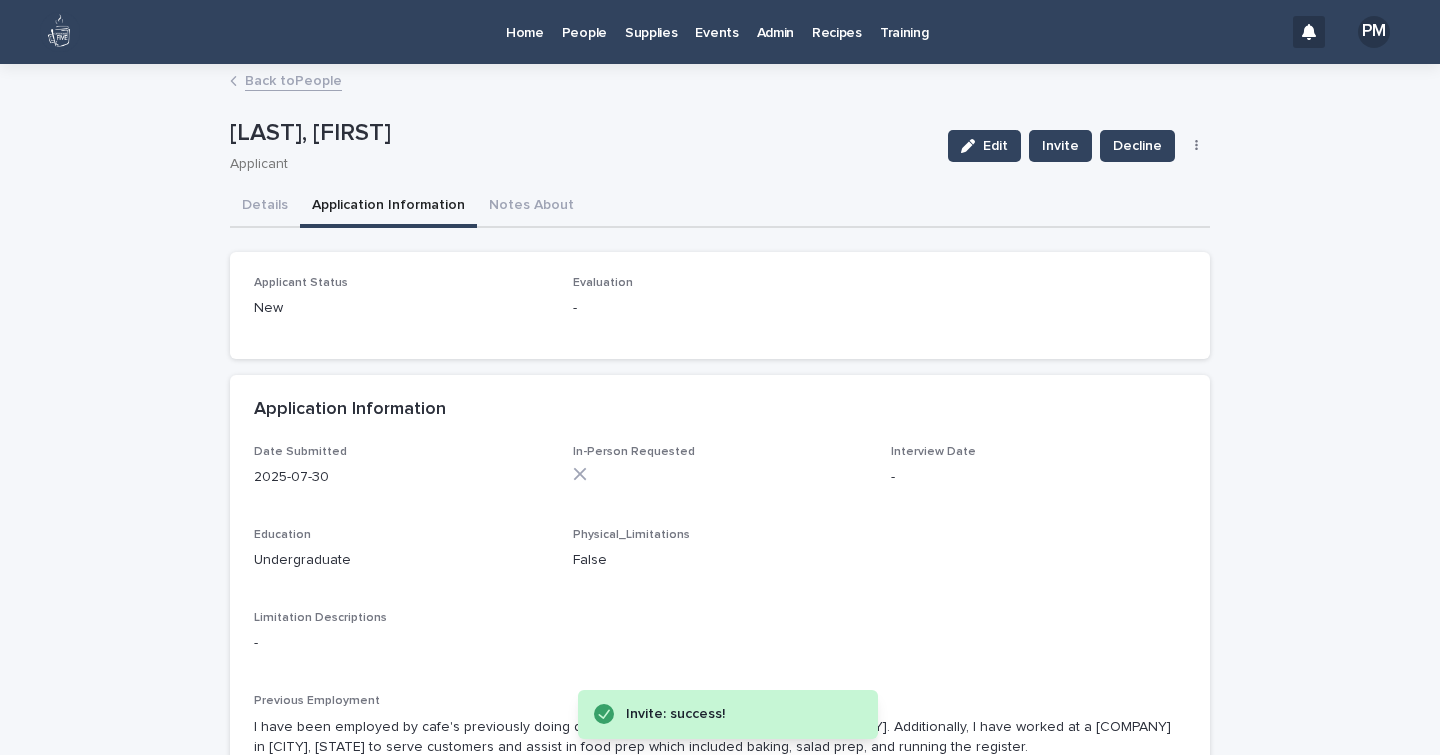 click on "People" at bounding box center (584, 21) 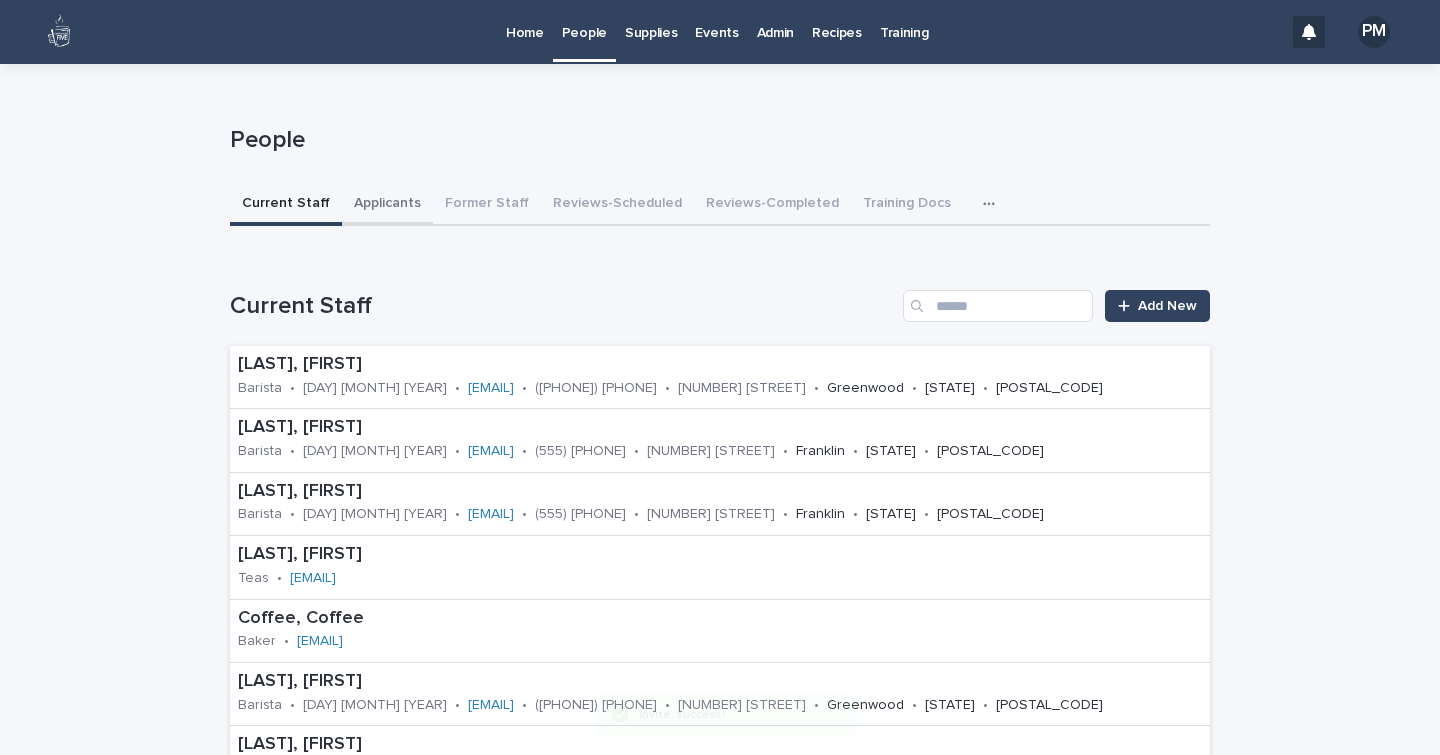 click on "Applicants" at bounding box center [387, 205] 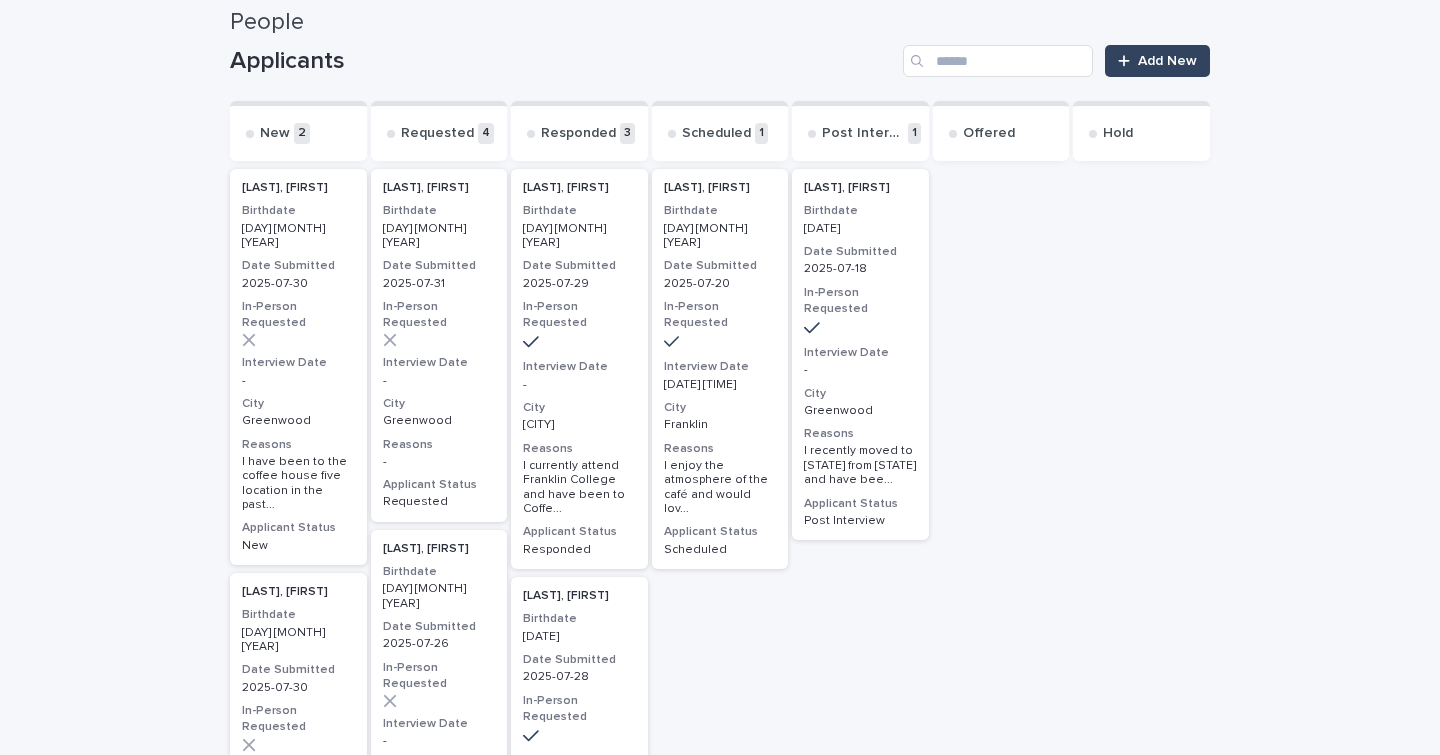 scroll, scrollTop: 247, scrollLeft: 0, axis: vertical 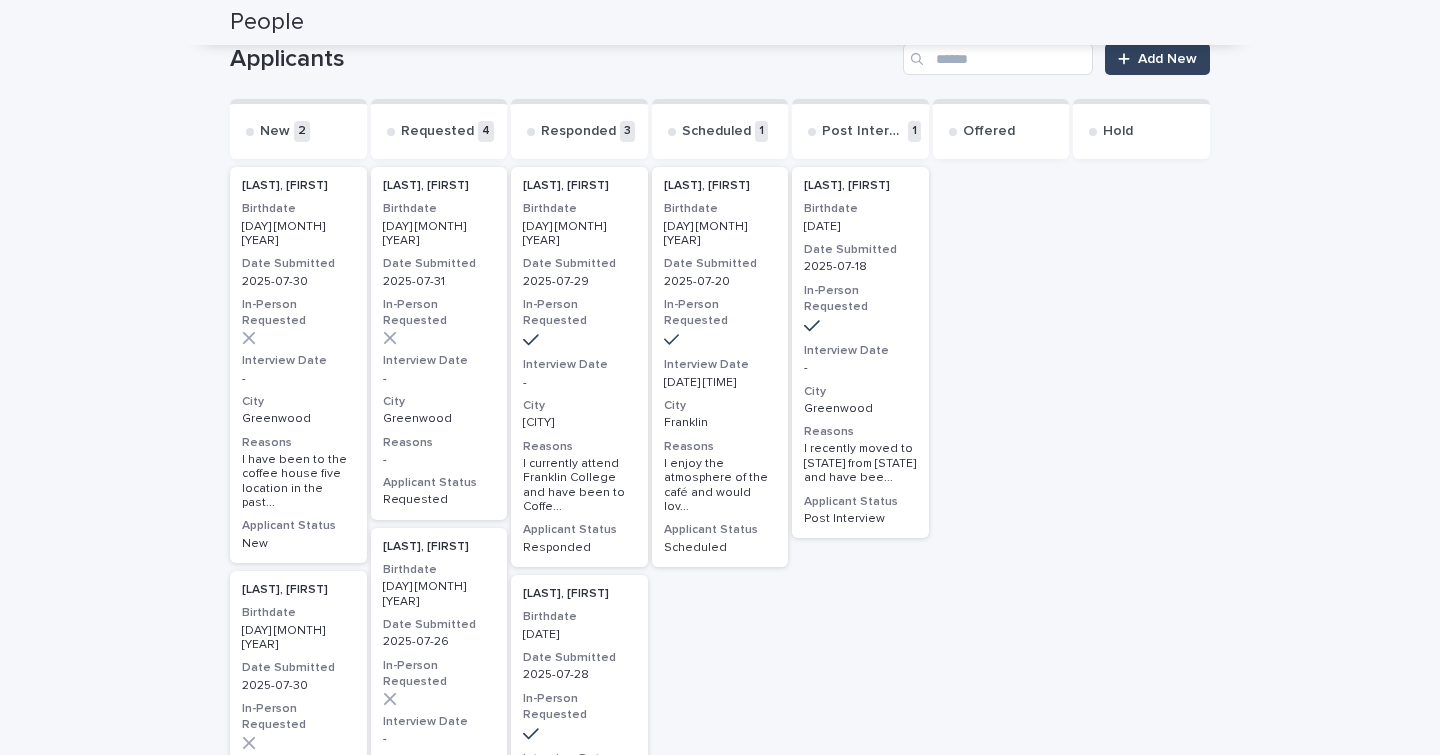 click on "Birthdate" at bounding box center (298, 613) 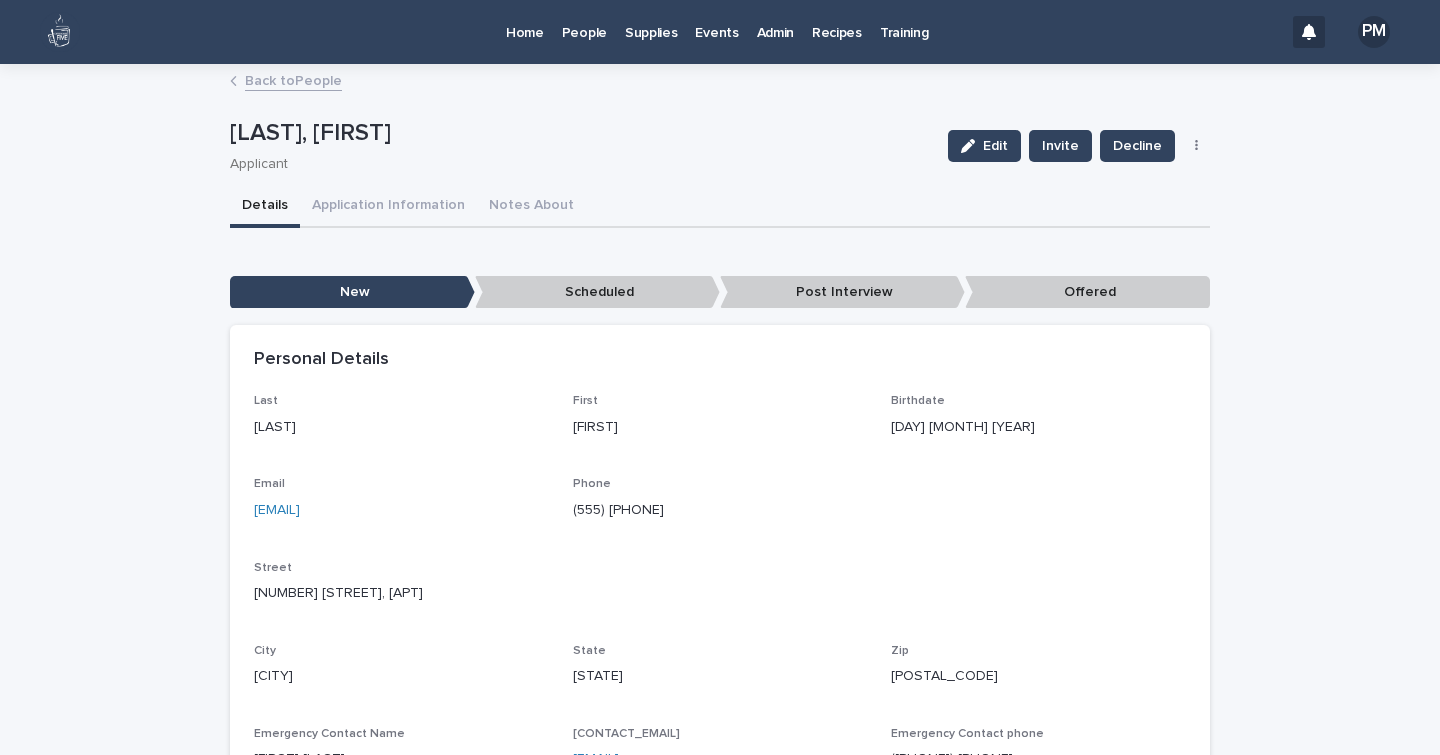 scroll, scrollTop: 2, scrollLeft: 0, axis: vertical 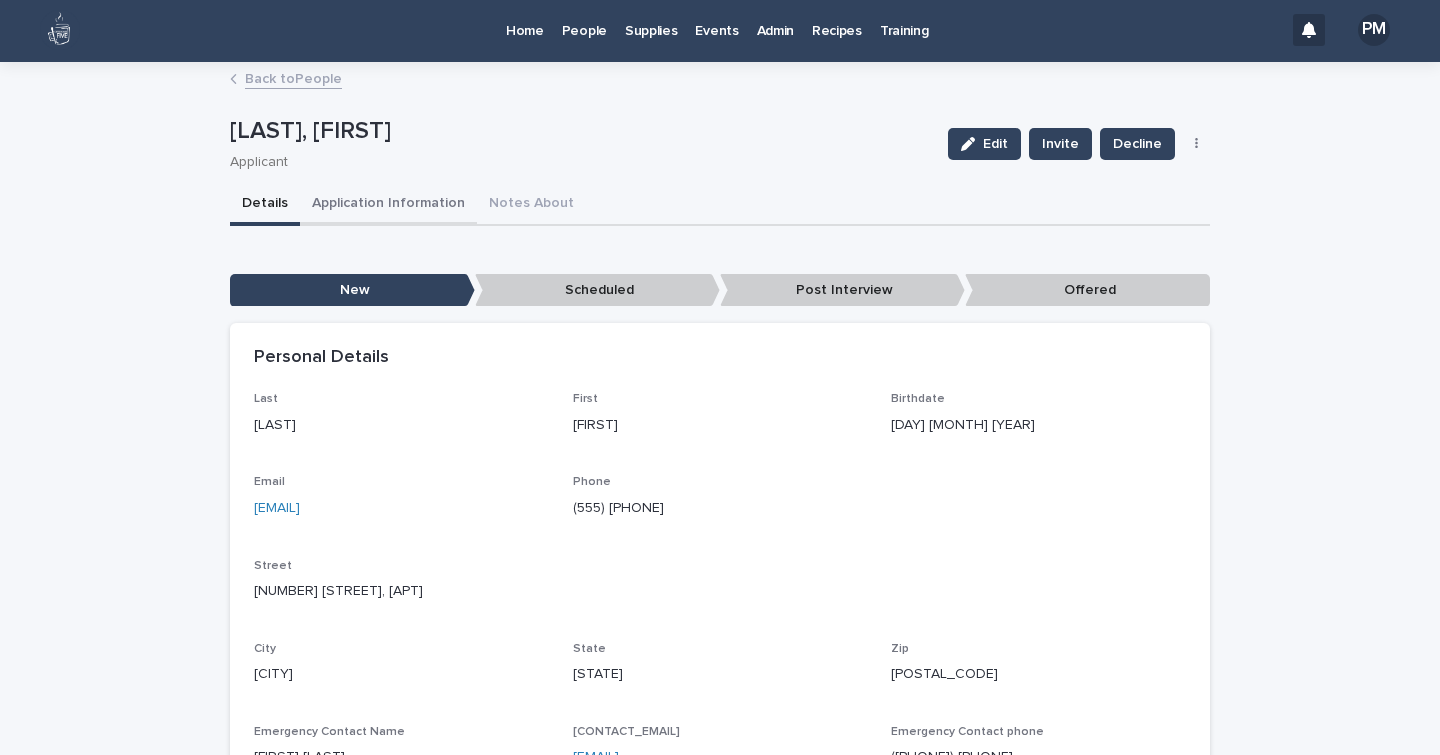 click on "Application Information" at bounding box center [388, 205] 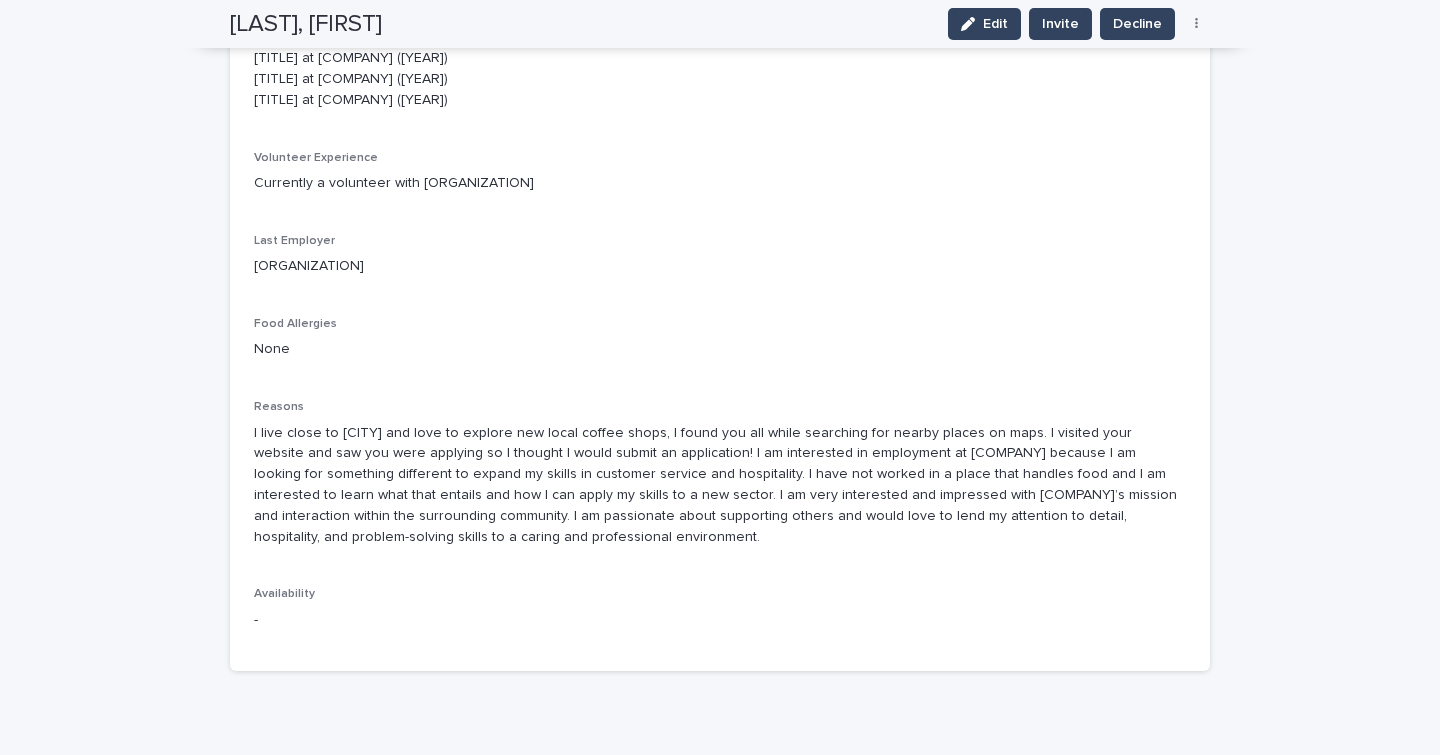 scroll, scrollTop: 690, scrollLeft: 0, axis: vertical 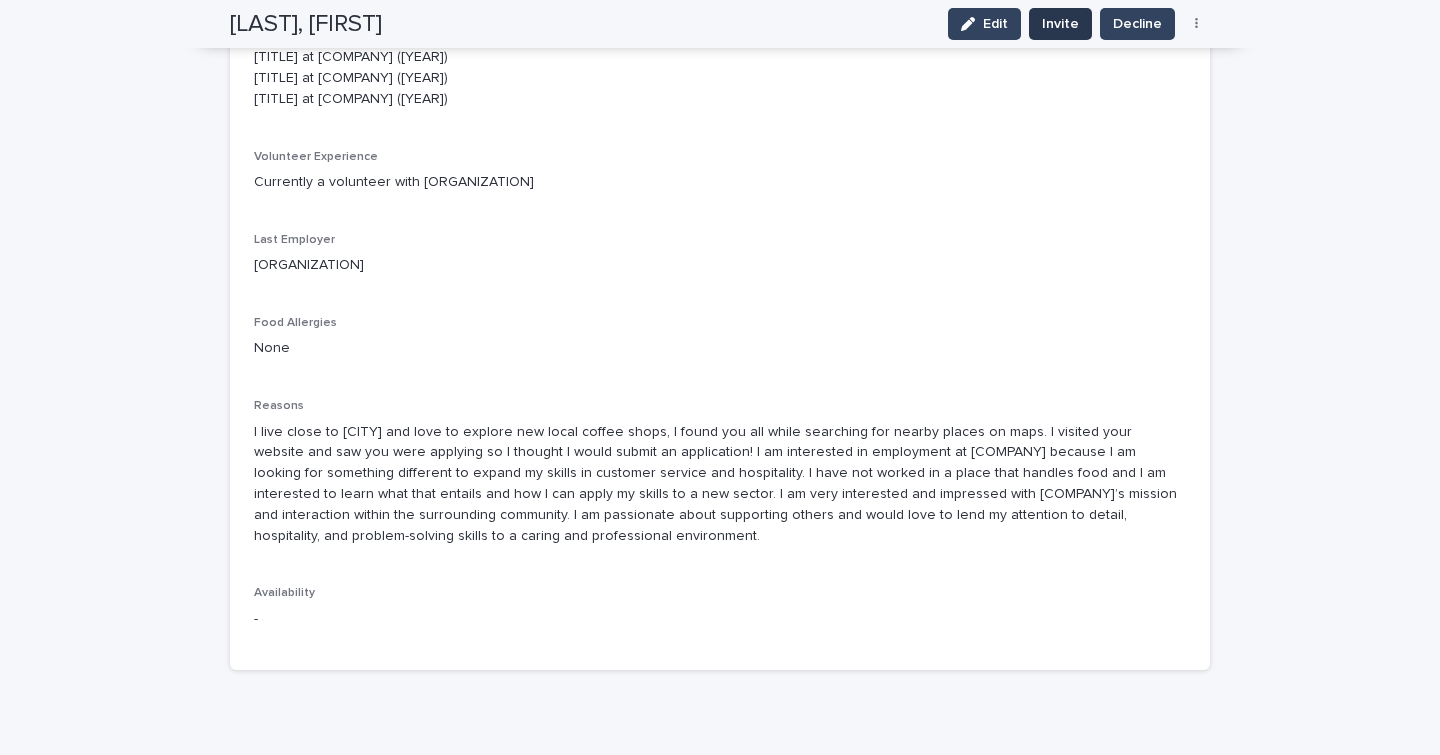 click on "Invite" at bounding box center (1060, 24) 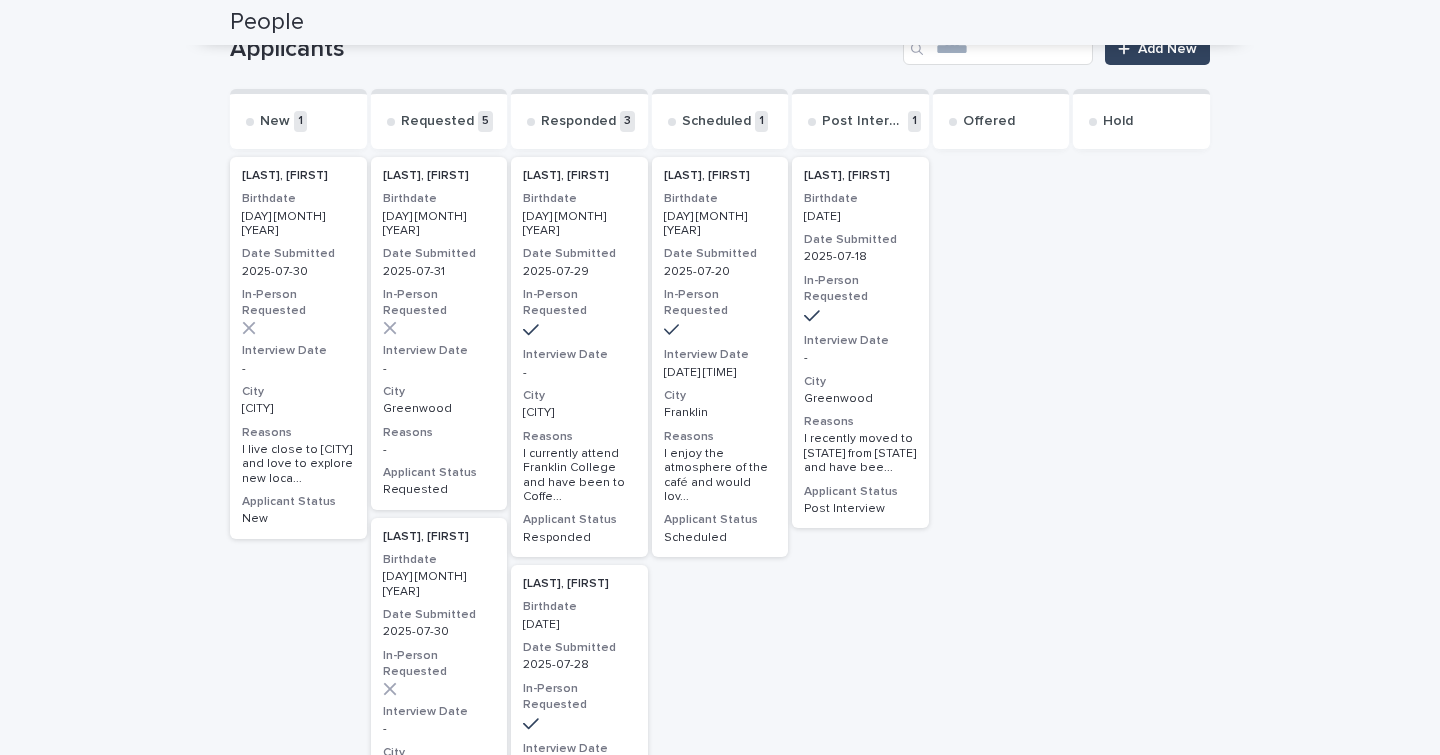 scroll, scrollTop: 259, scrollLeft: 0, axis: vertical 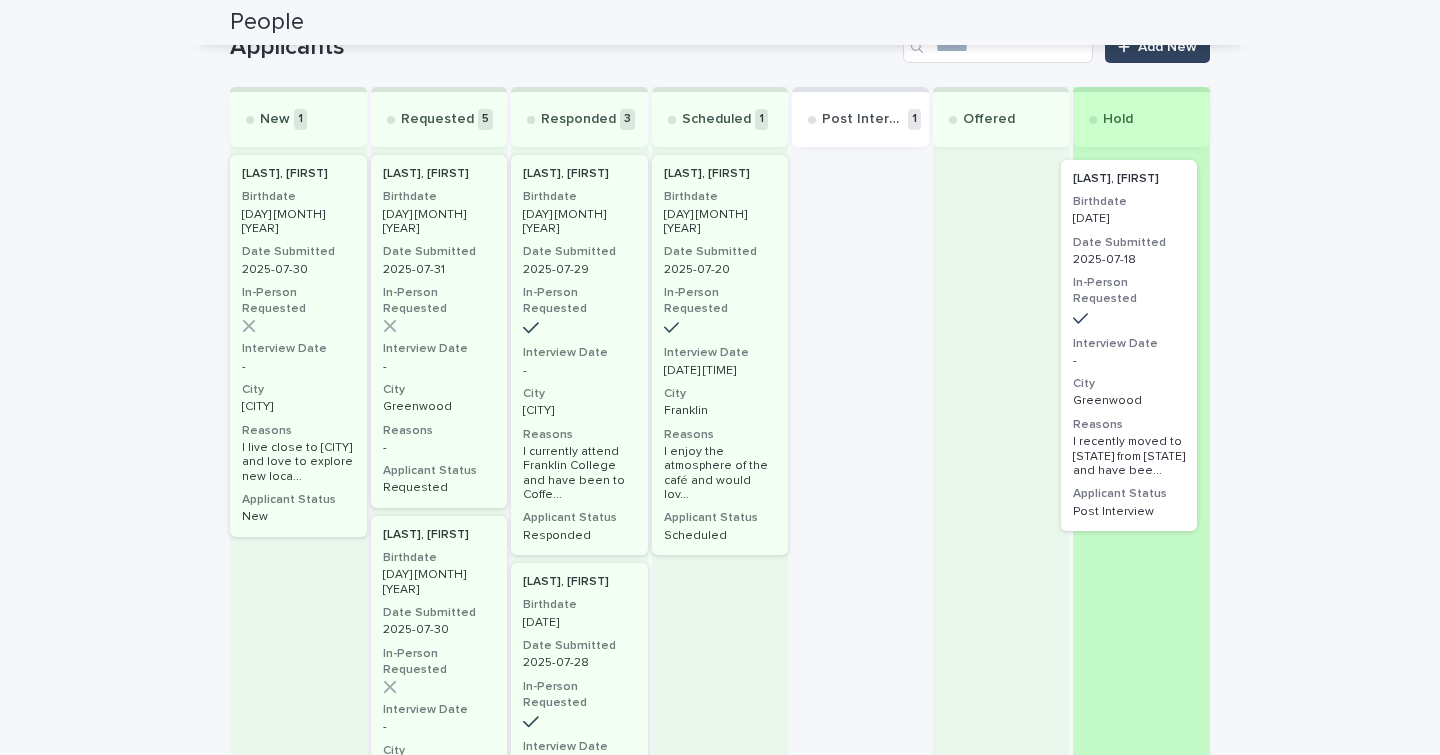 drag, startPoint x: 875, startPoint y: 315, endPoint x: 1160, endPoint y: 318, distance: 285.01578 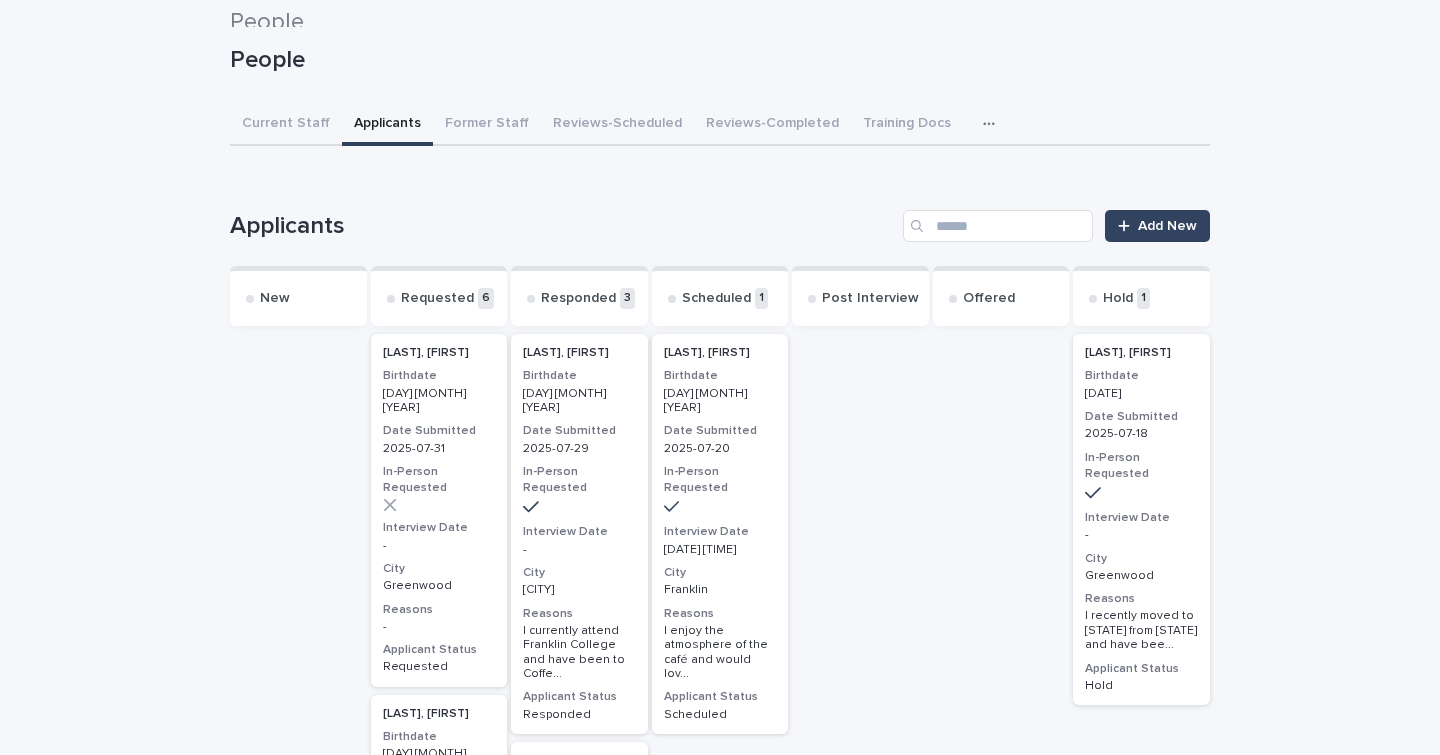 scroll, scrollTop: 79, scrollLeft: 0, axis: vertical 